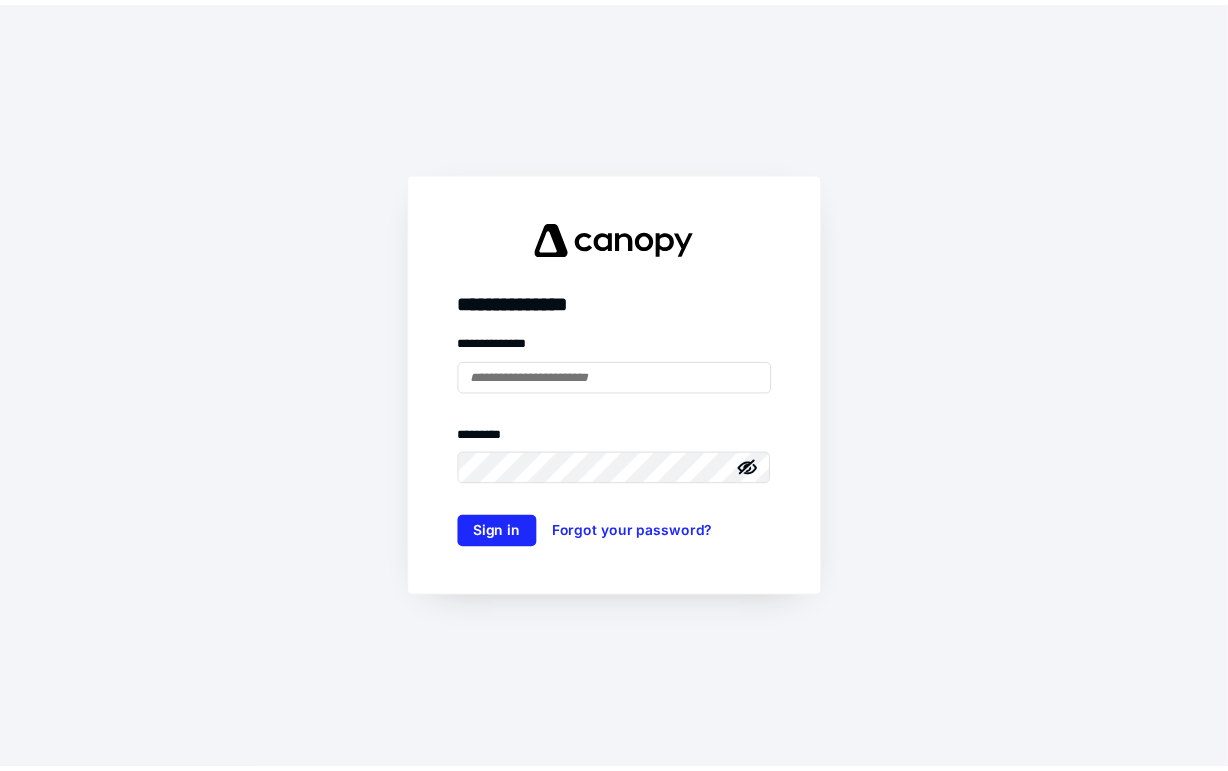 scroll, scrollTop: 0, scrollLeft: 0, axis: both 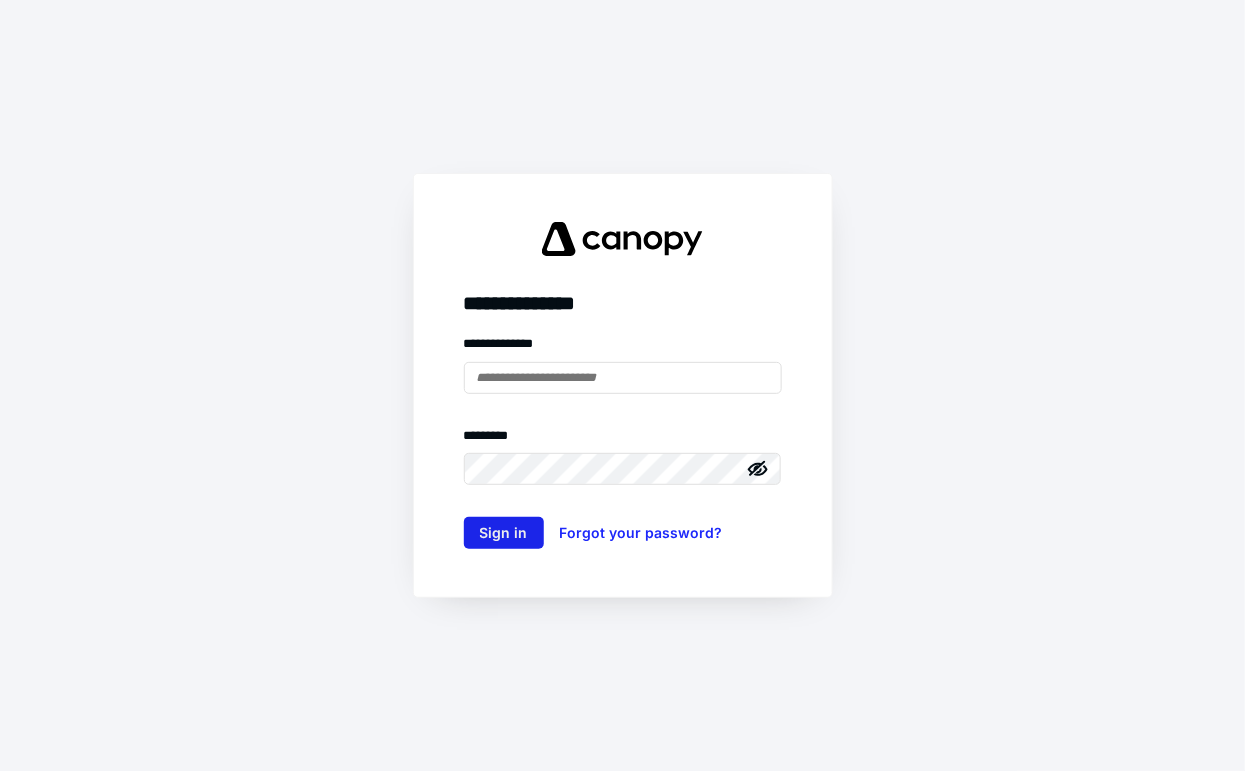 type on "**********" 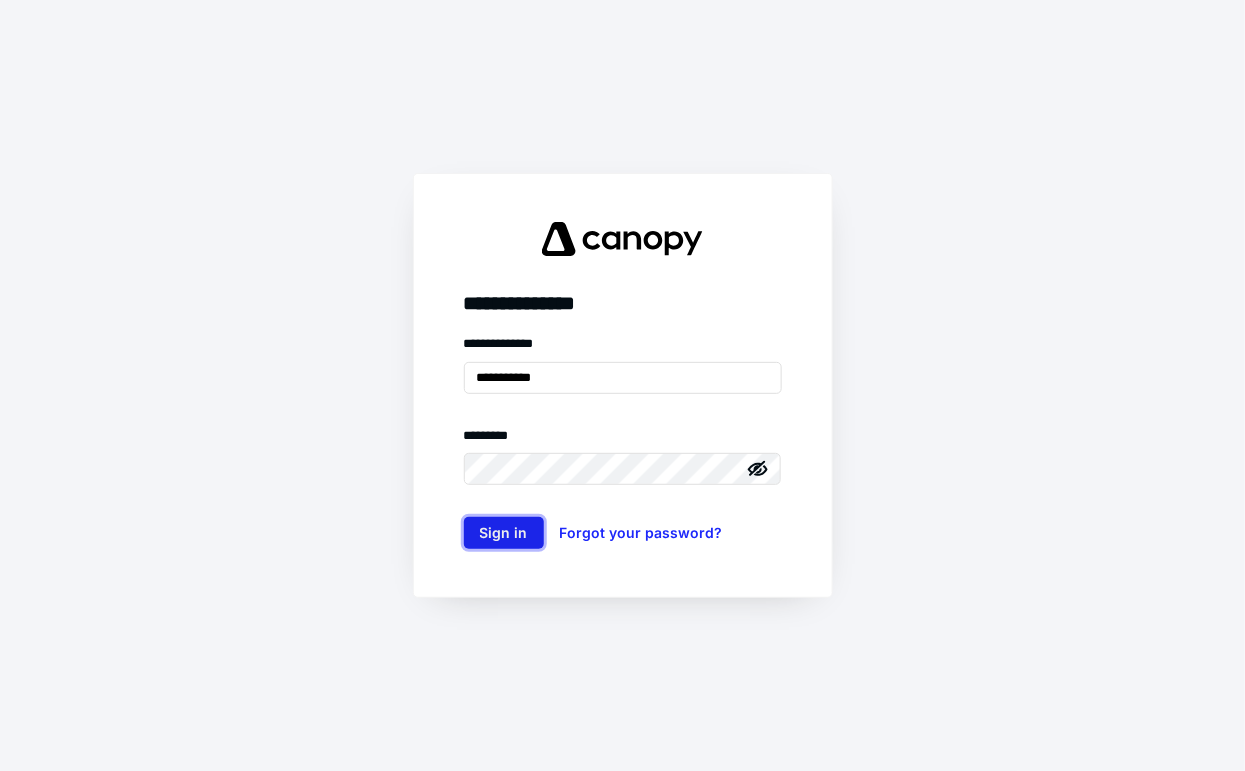 click on "Sign in" at bounding box center (504, 533) 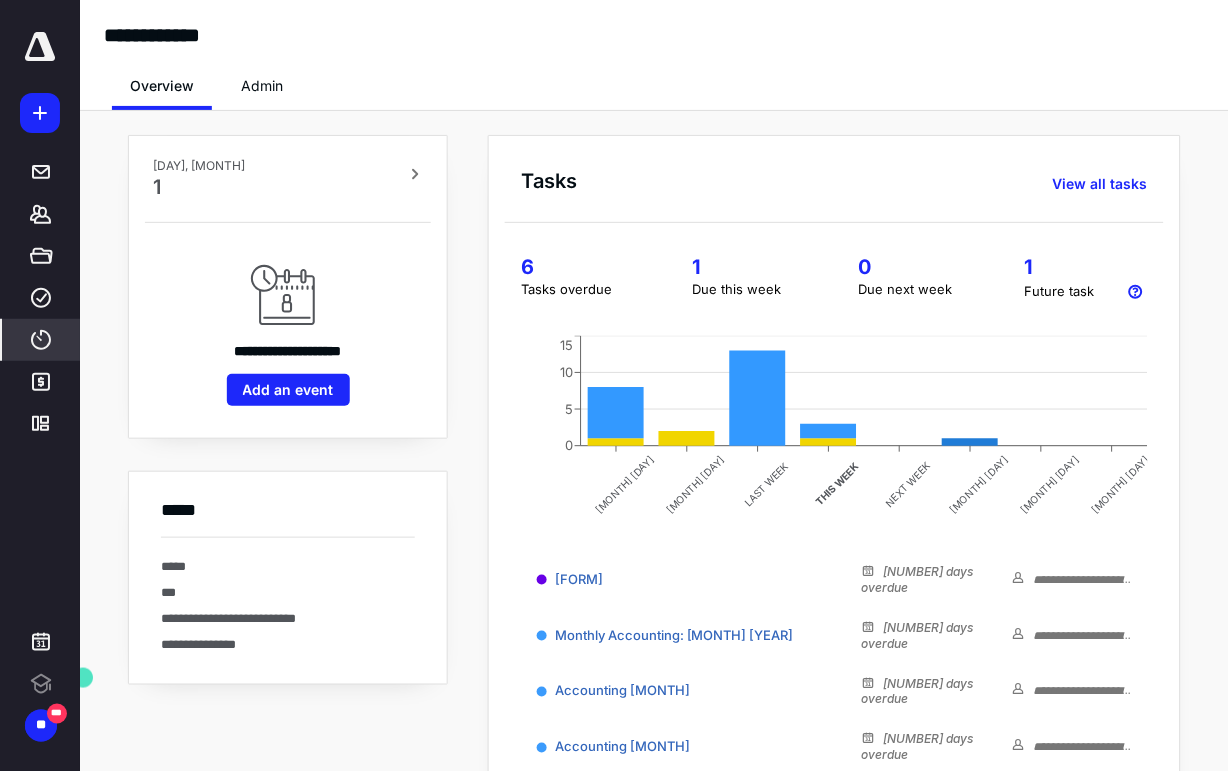 scroll, scrollTop: 0, scrollLeft: 0, axis: both 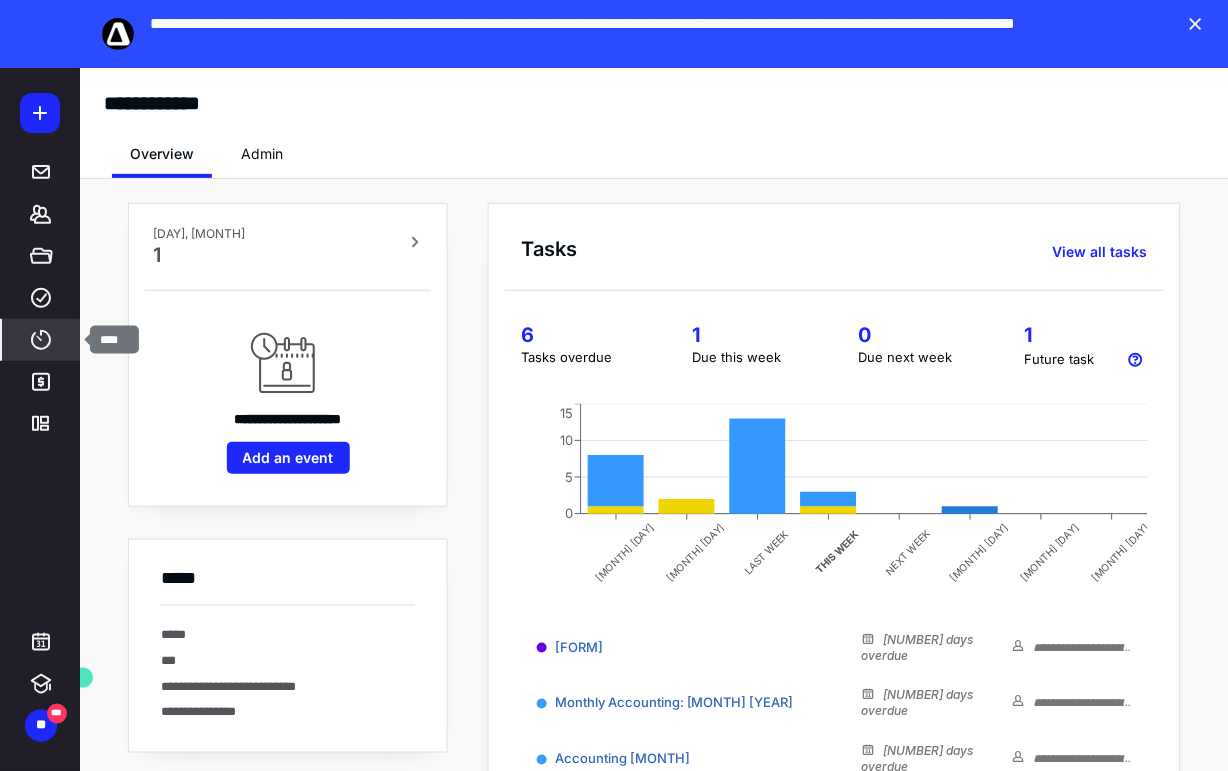 click 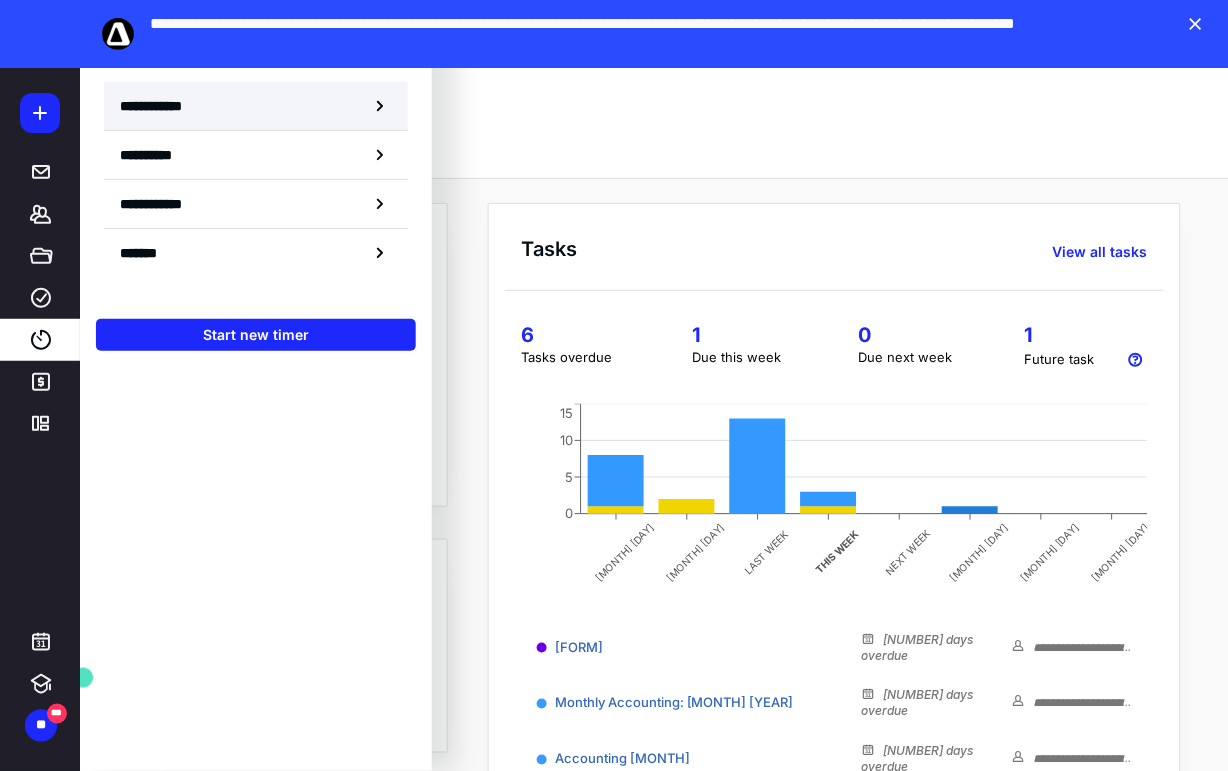 click on "**********" at bounding box center (162, 106) 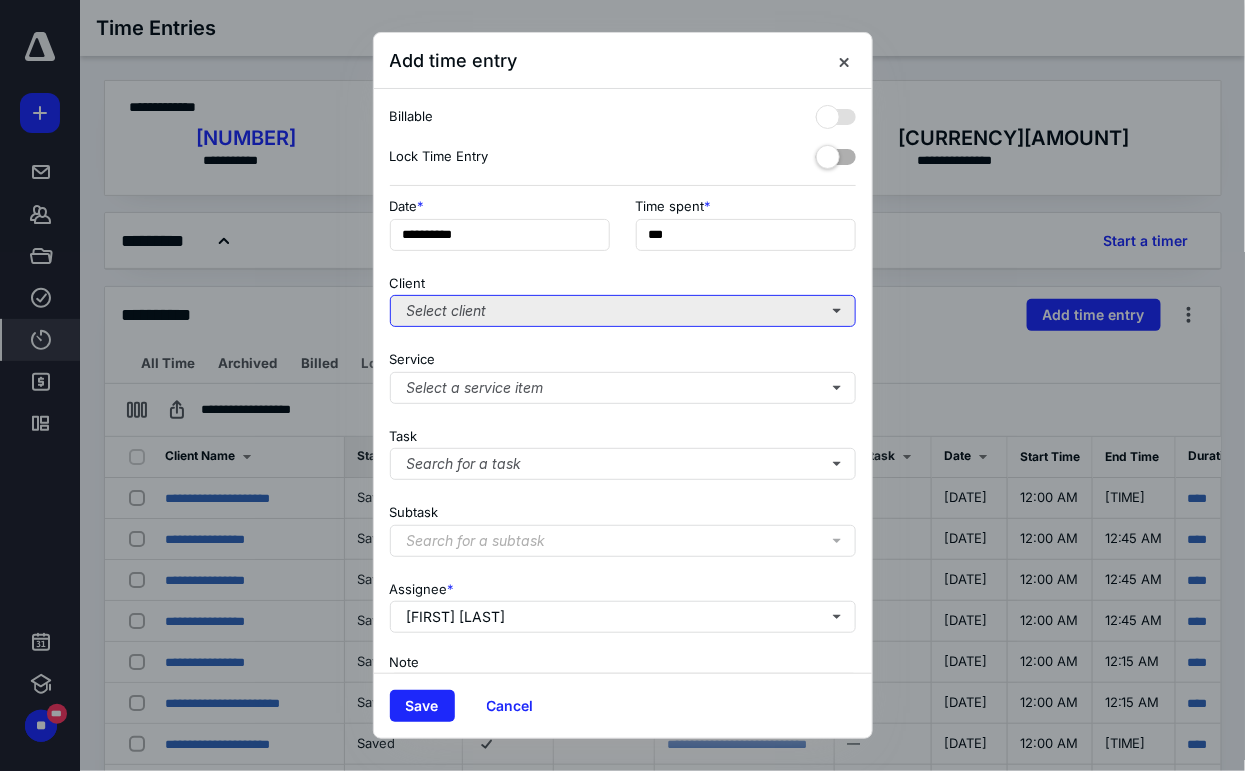 click on "Select client" at bounding box center [623, 311] 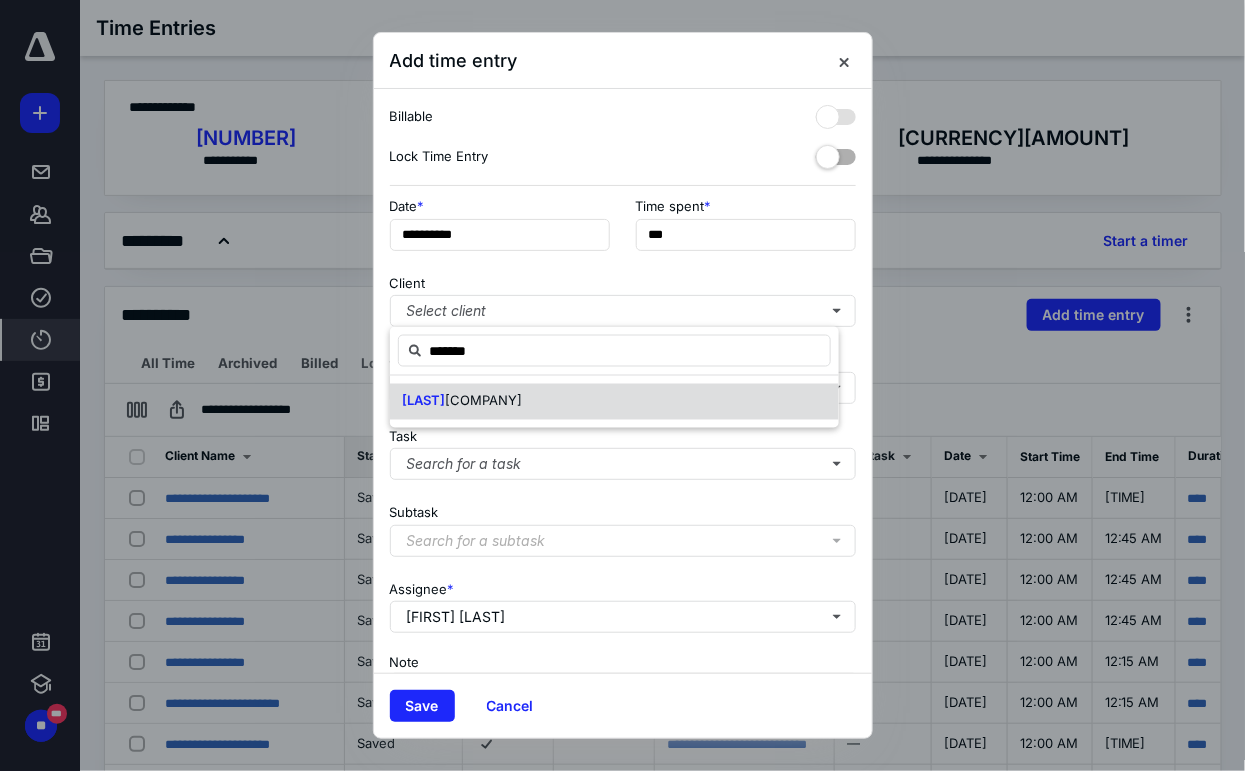click on "[COMPANY]" at bounding box center [614, 402] 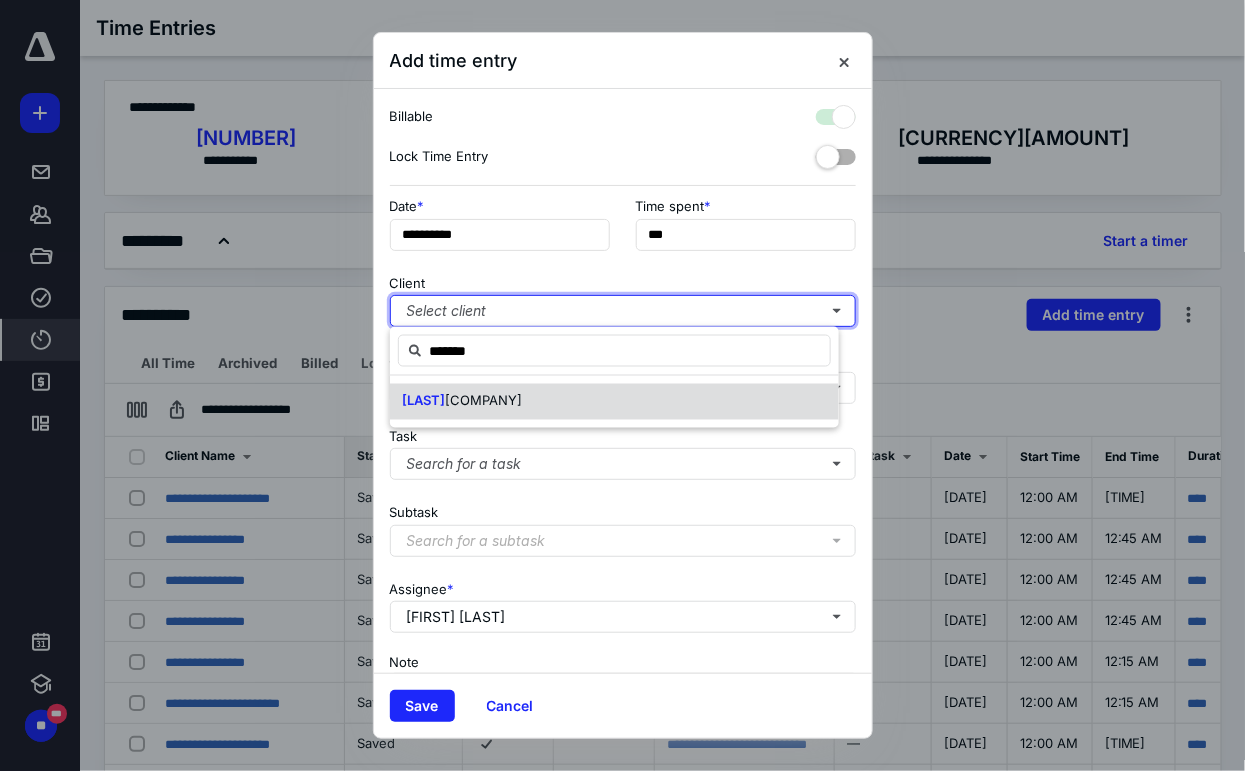checkbox on "true" 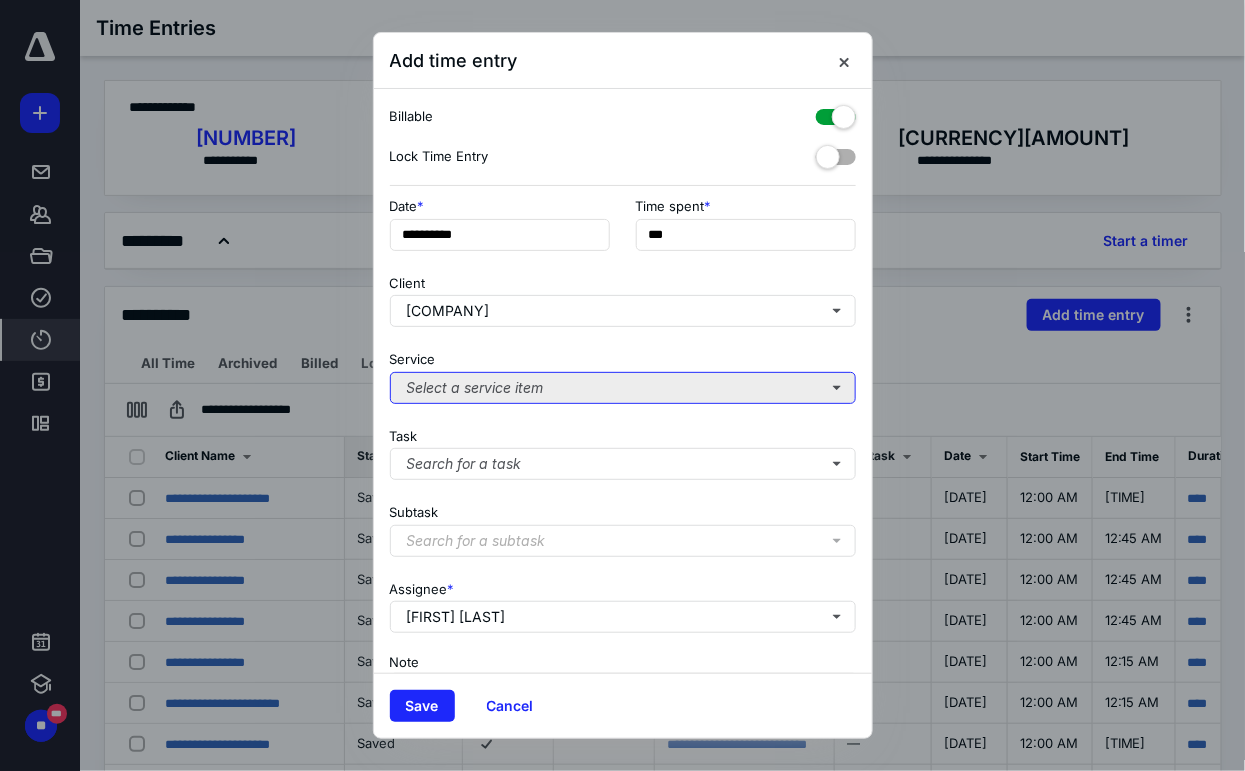 click on "Select a service item" at bounding box center (623, 388) 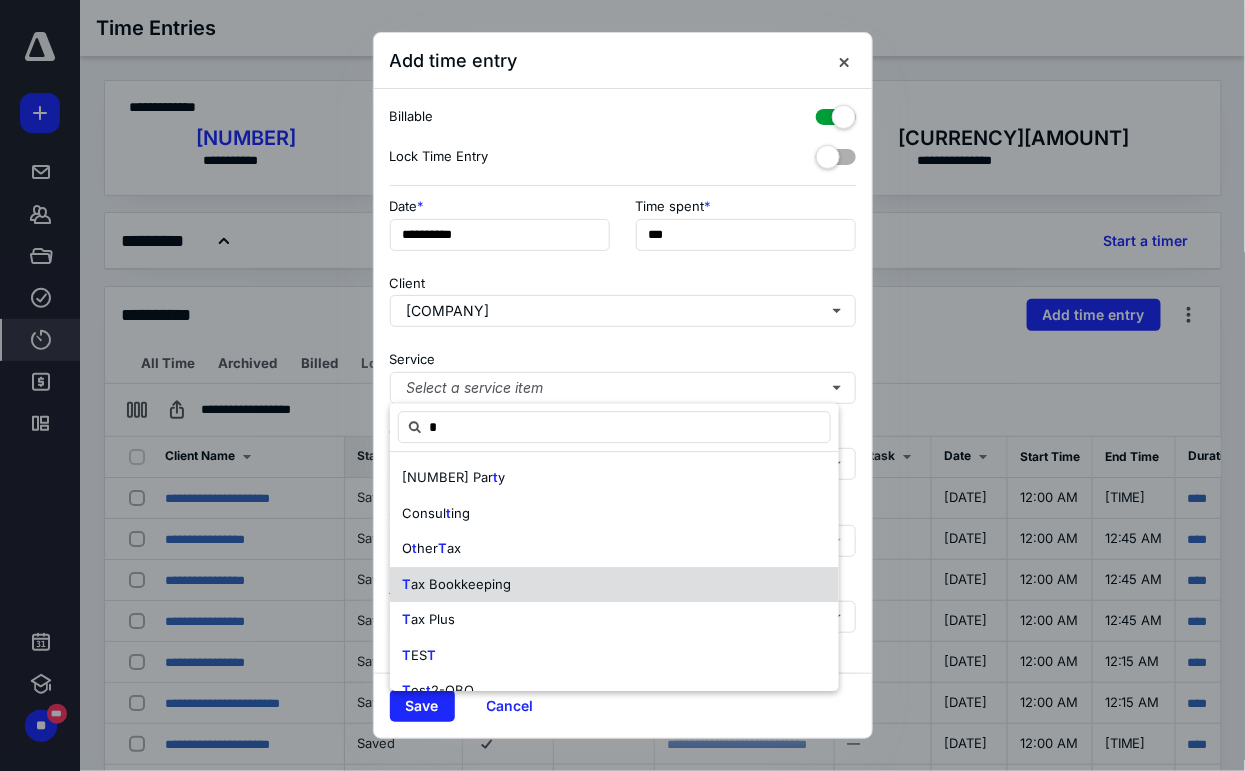 click on "ax Bookkeeping" at bounding box center [461, 584] 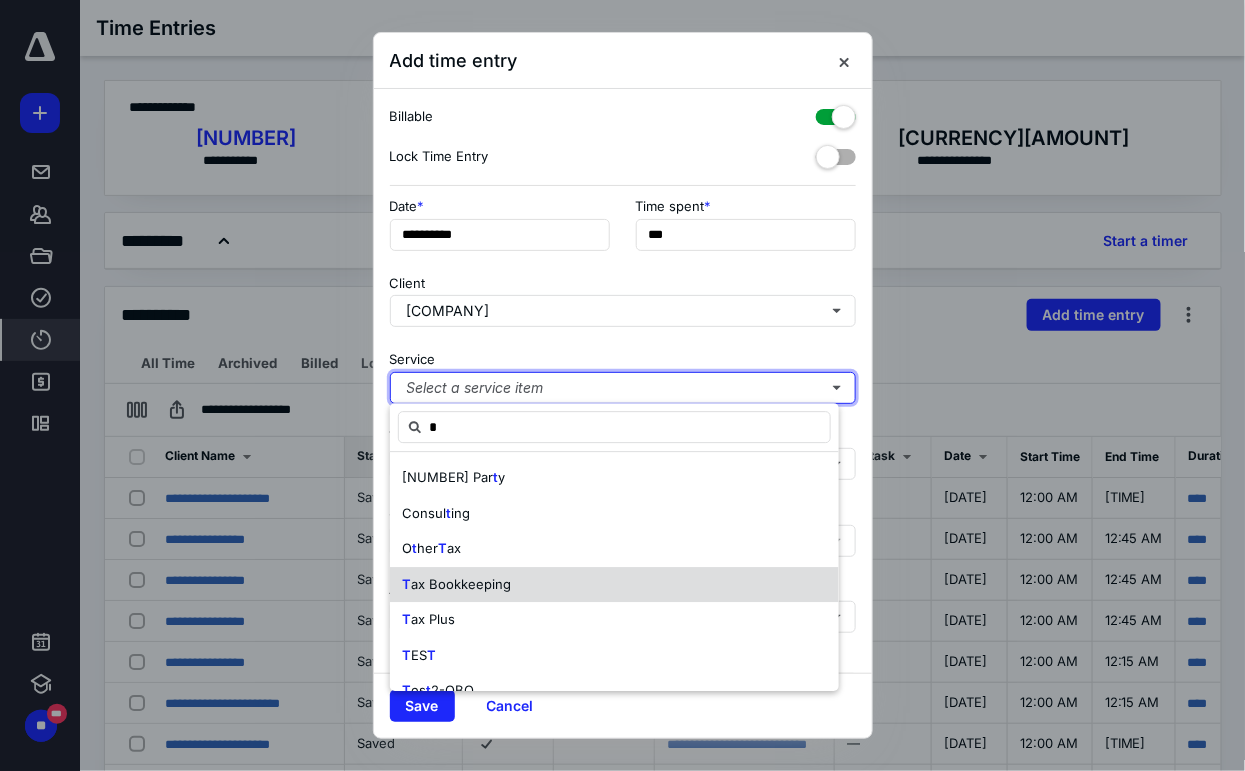 type 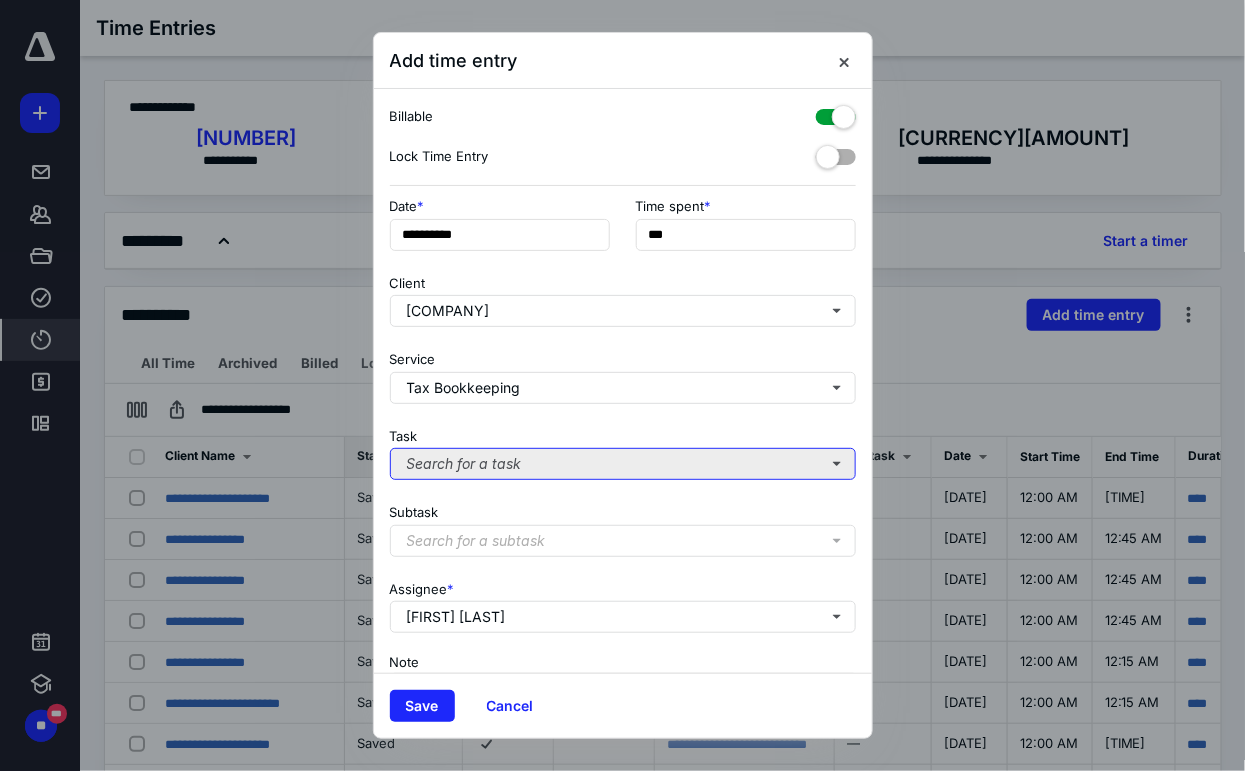 click on "Search for a task" at bounding box center (623, 464) 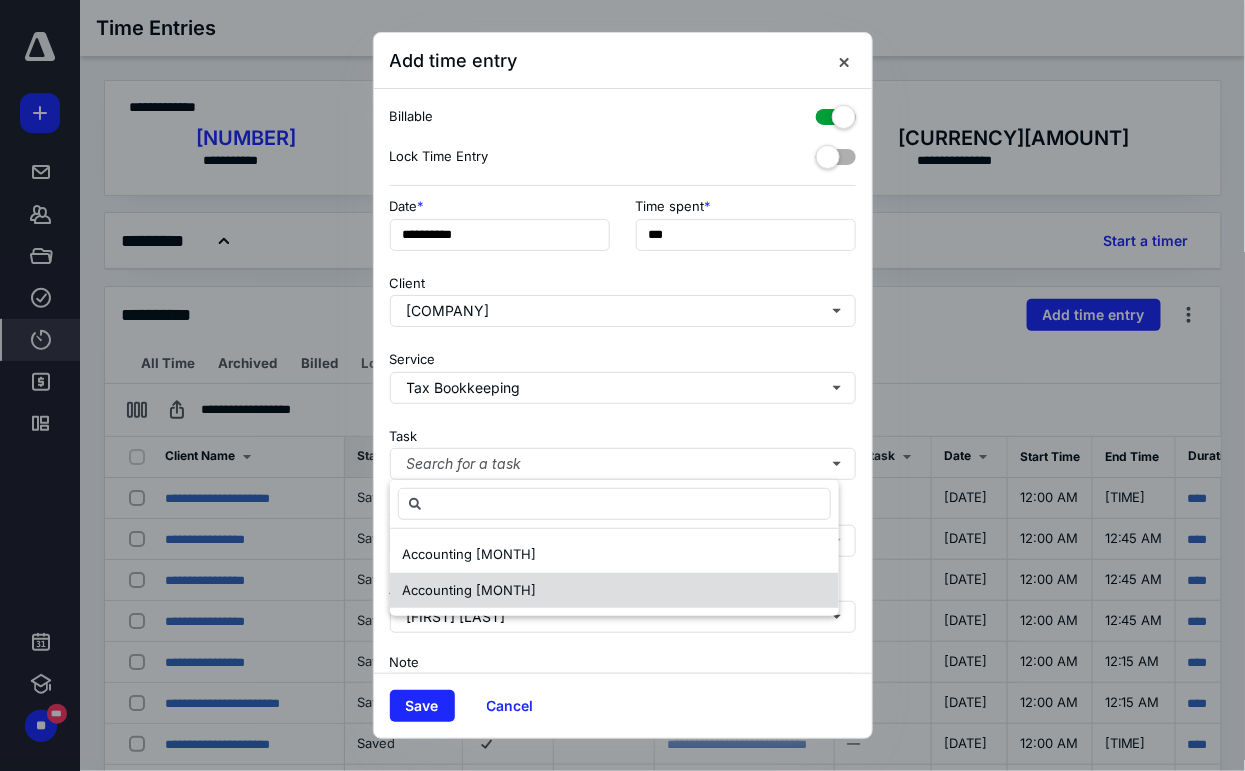 click on "Accounting [MONTH]" at bounding box center (469, 590) 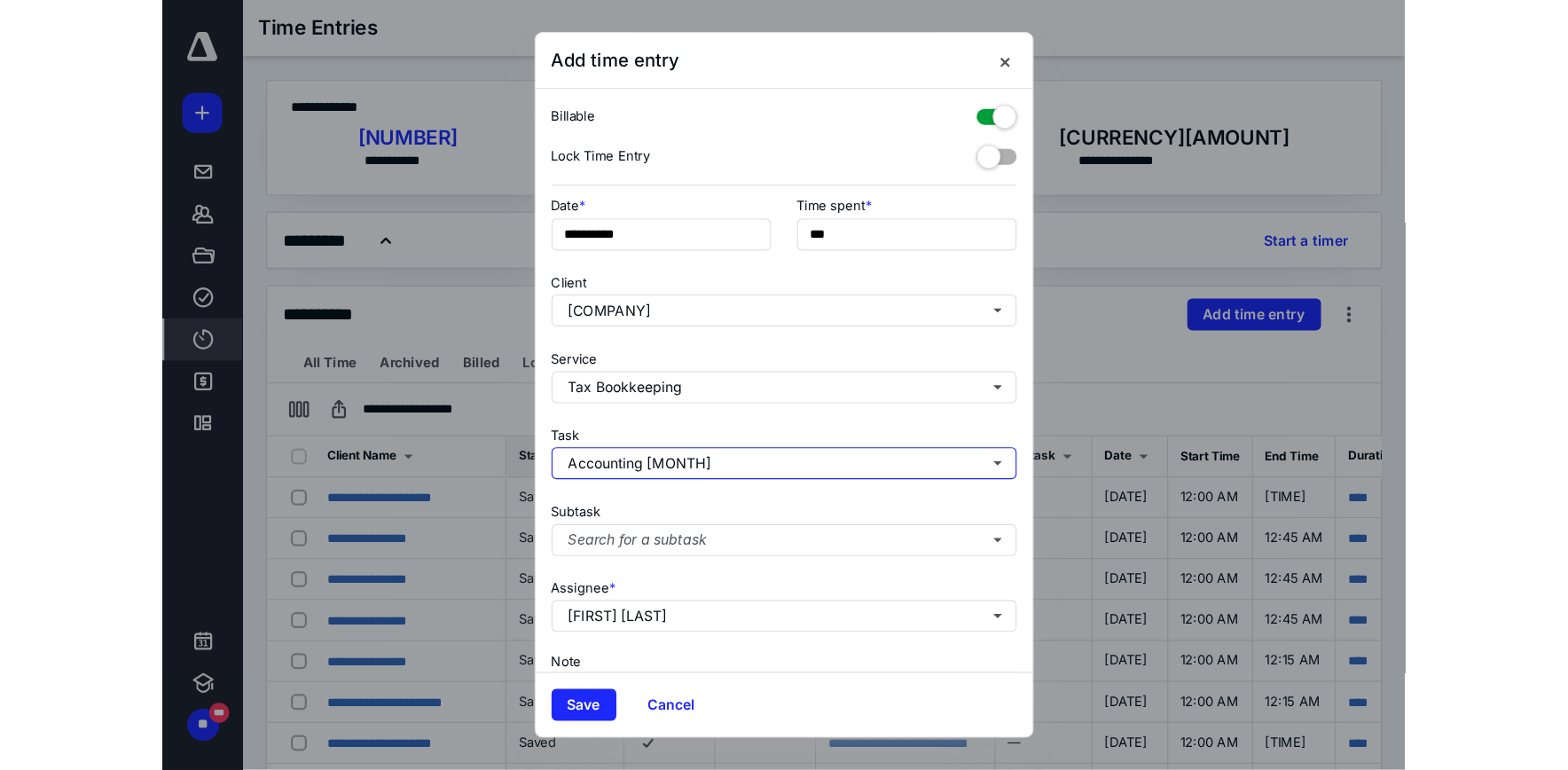 scroll, scrollTop: 116, scrollLeft: 0, axis: vertical 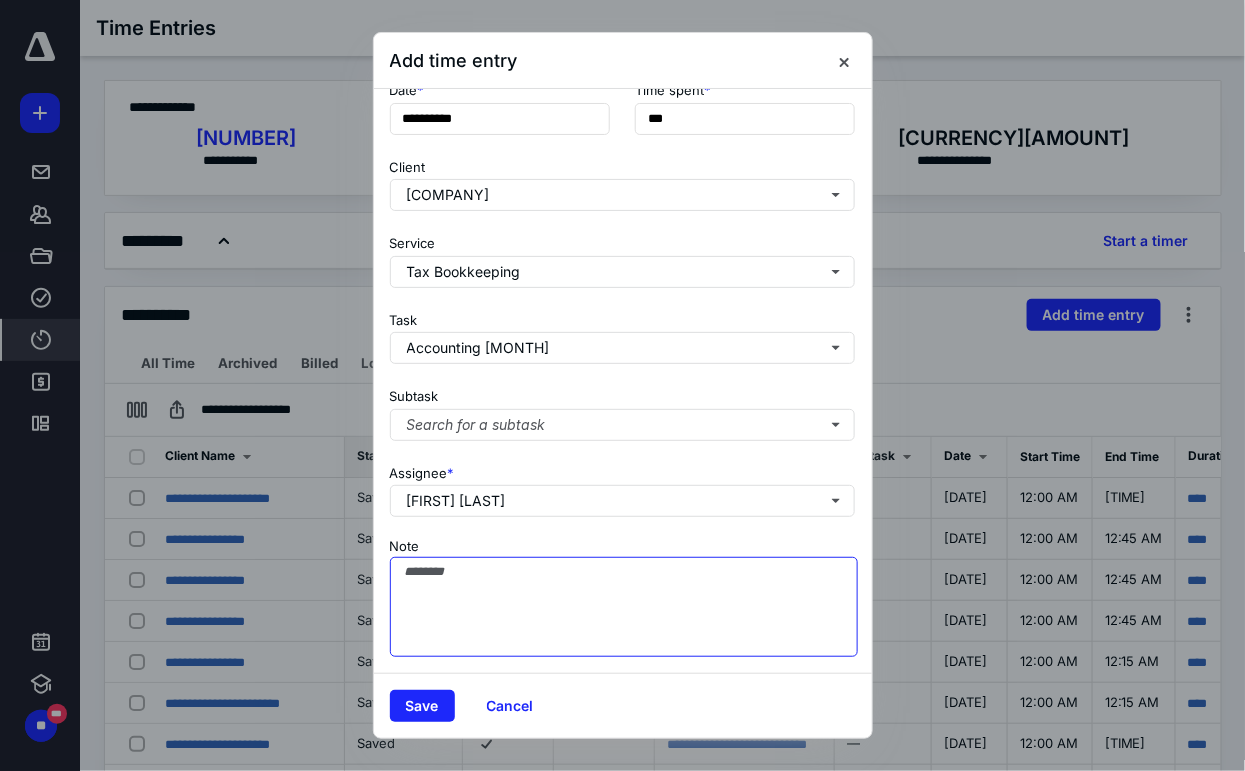 click on "Note" at bounding box center (624, 607) 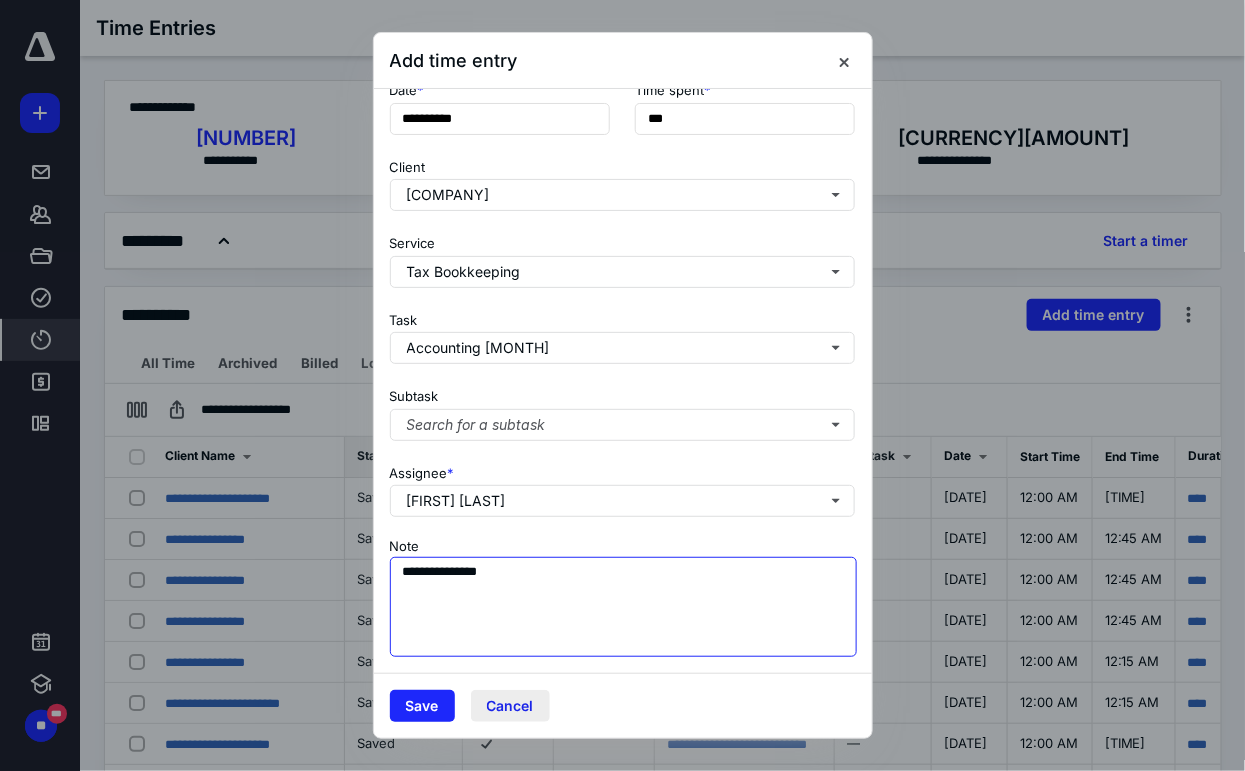 type on "**********" 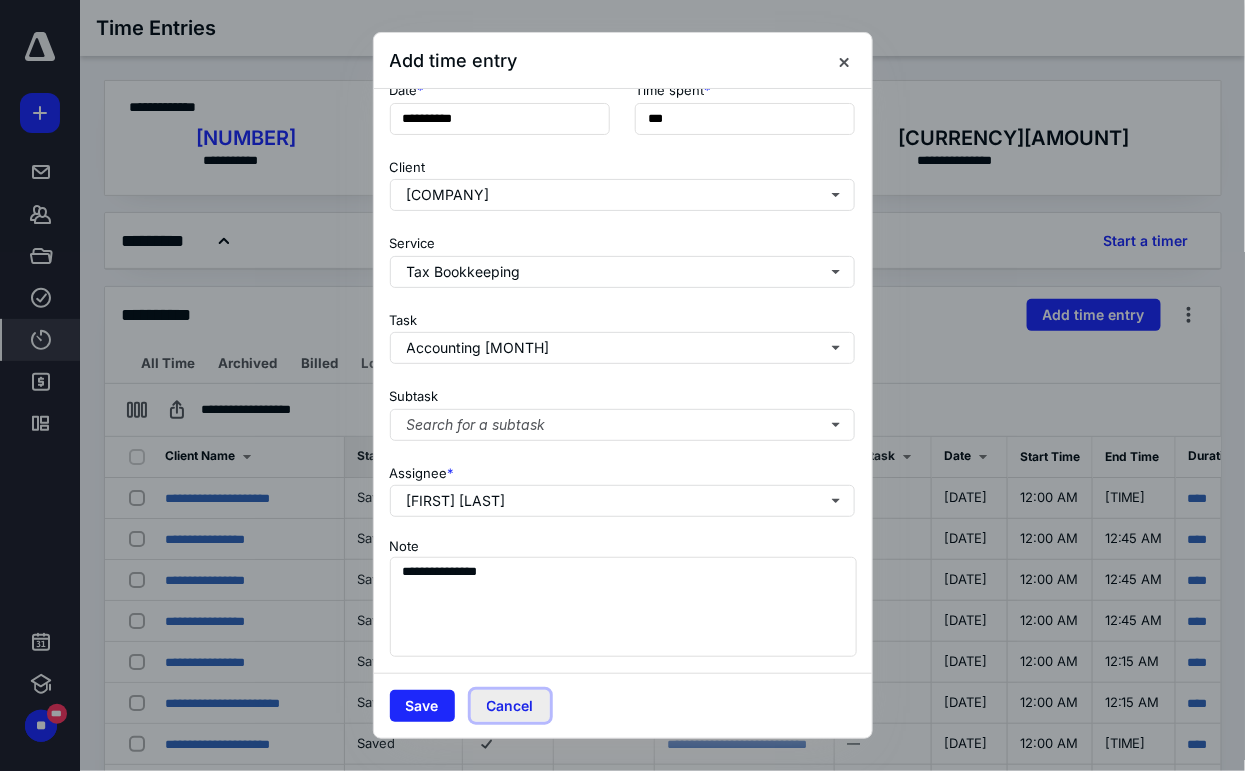 click on "Cancel" at bounding box center [510, 706] 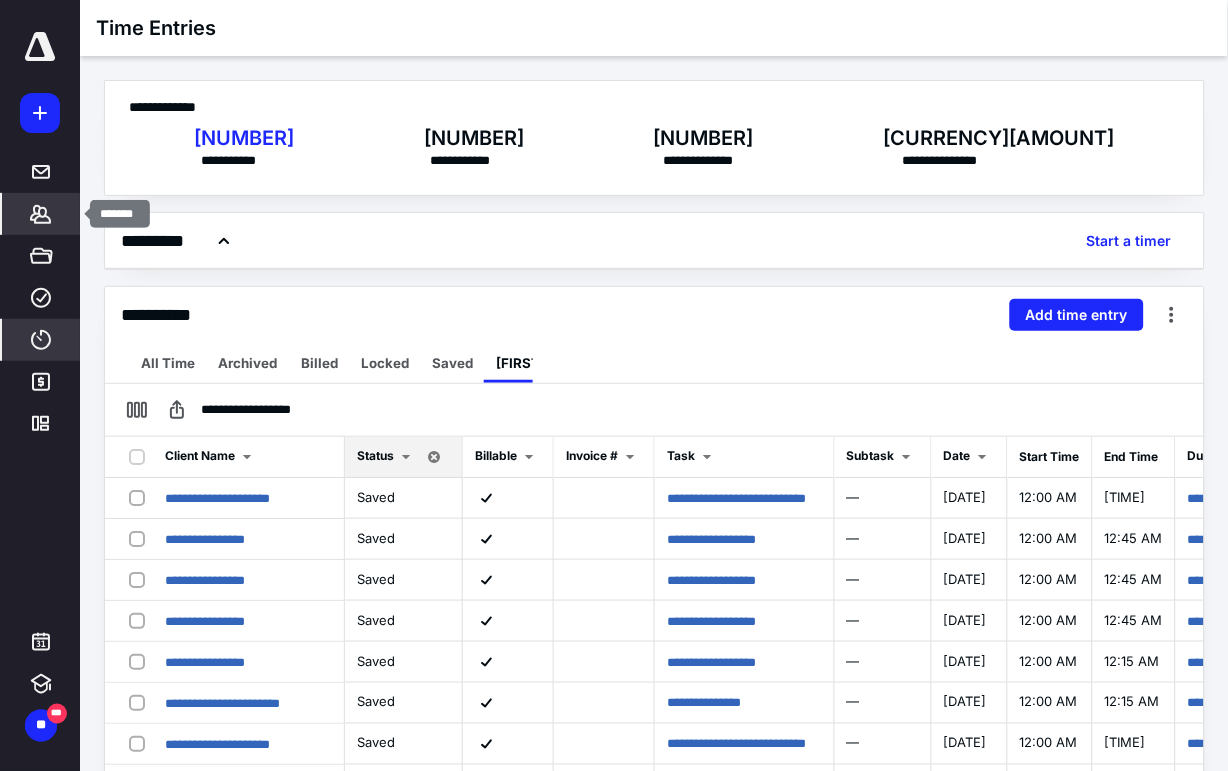 click 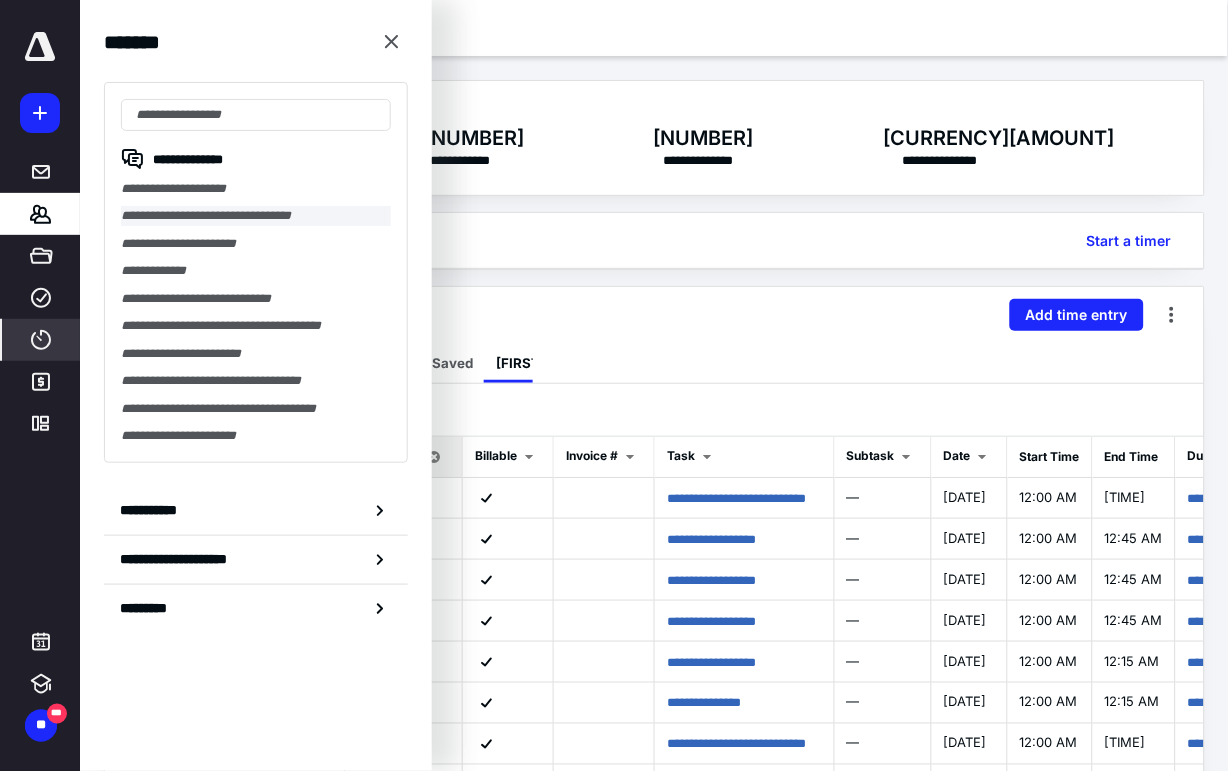 click on "**********" at bounding box center (256, 215) 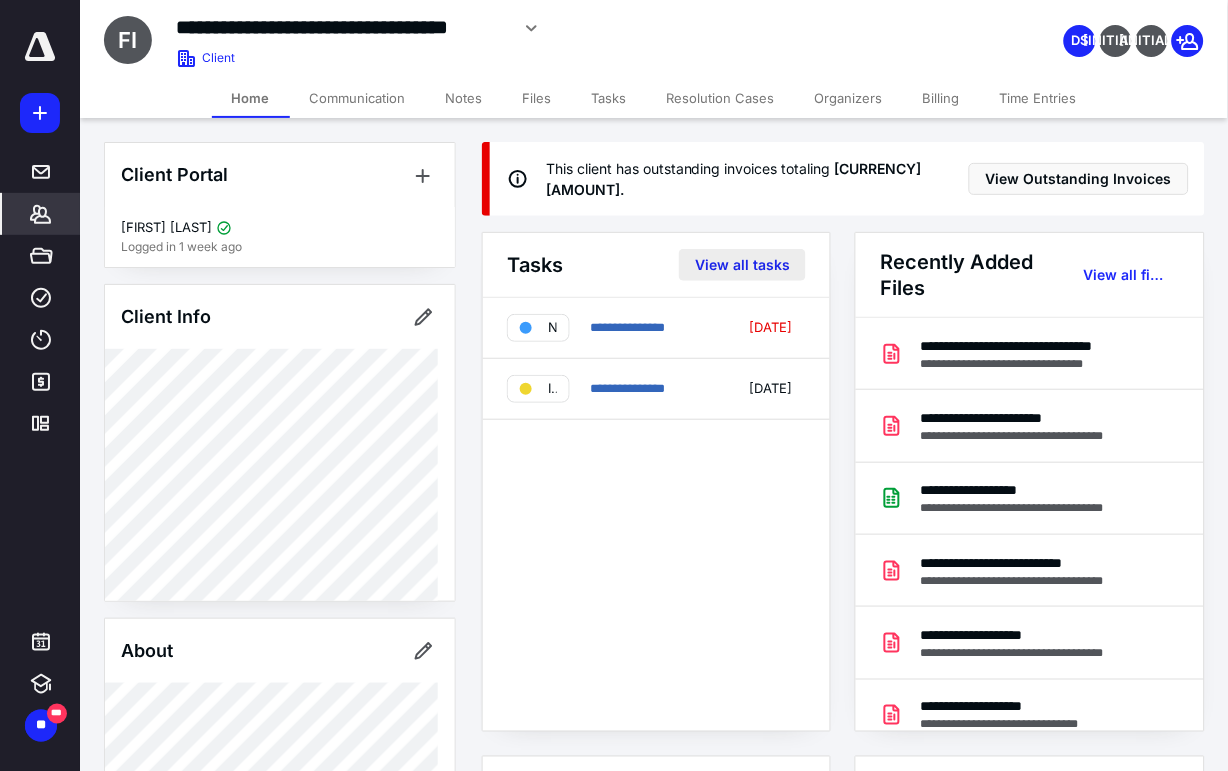 click on "View all tasks" at bounding box center [742, 265] 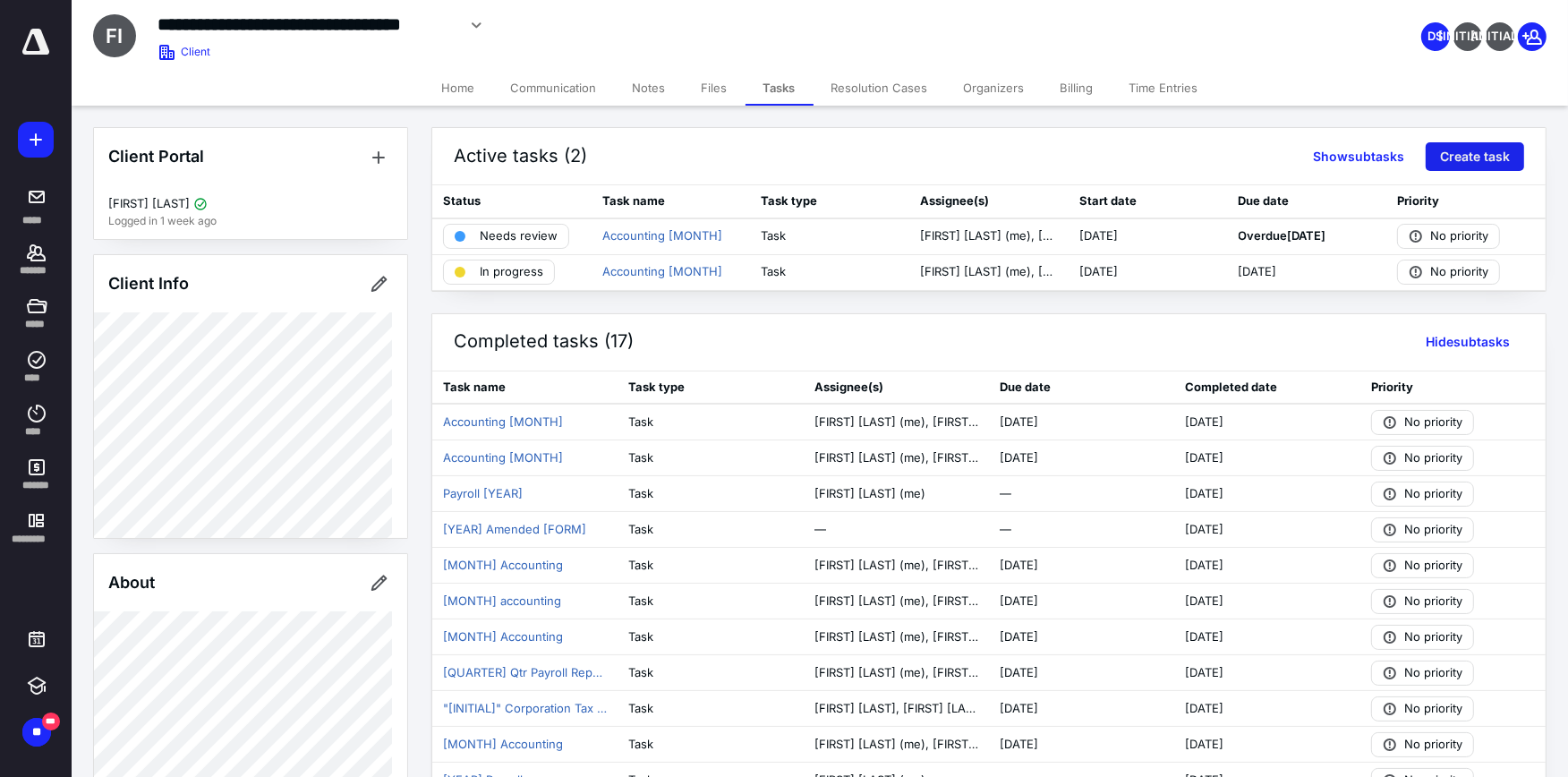 click on "Create task" at bounding box center [1475, 157] 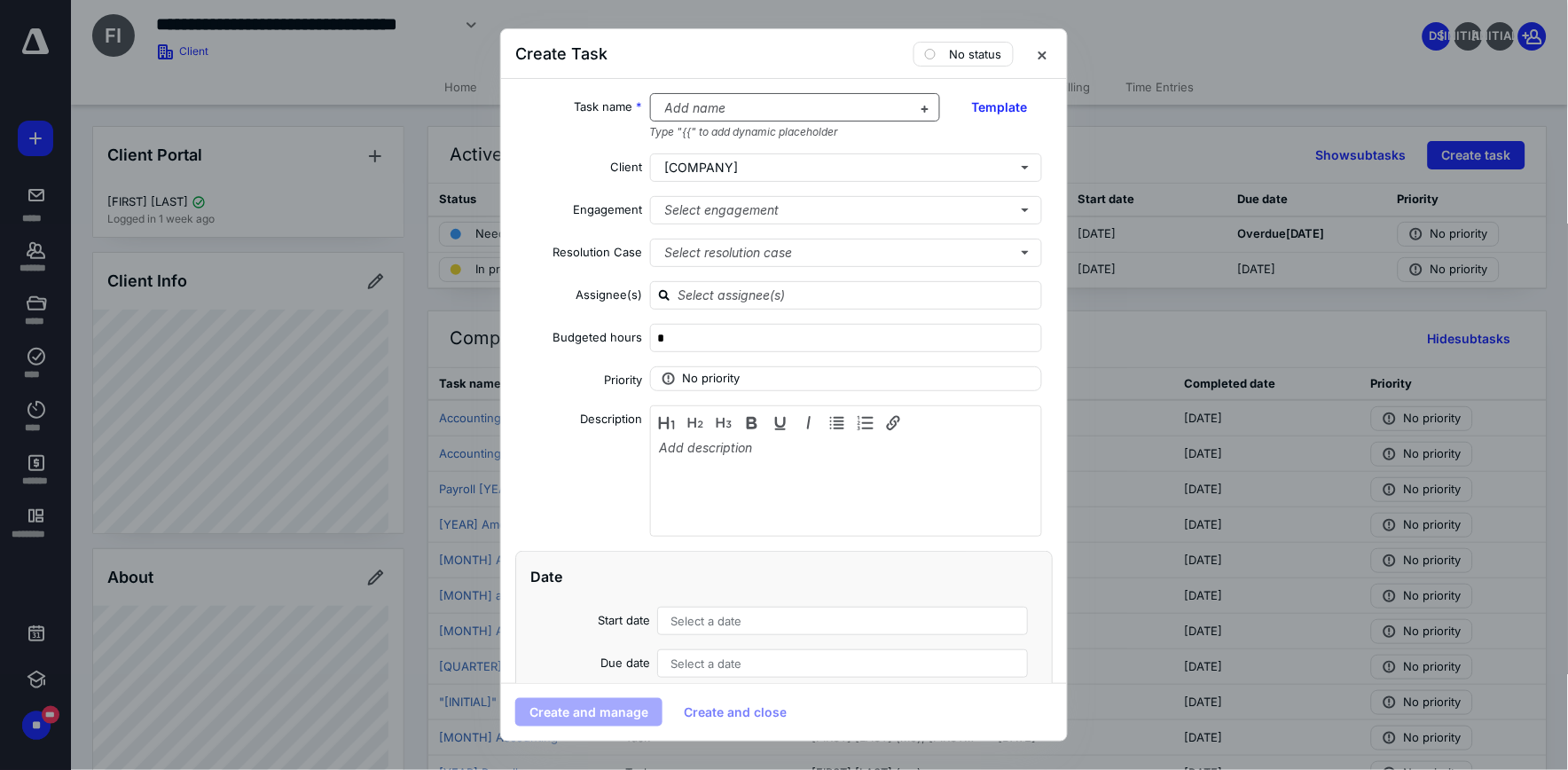 click at bounding box center [785, 108] 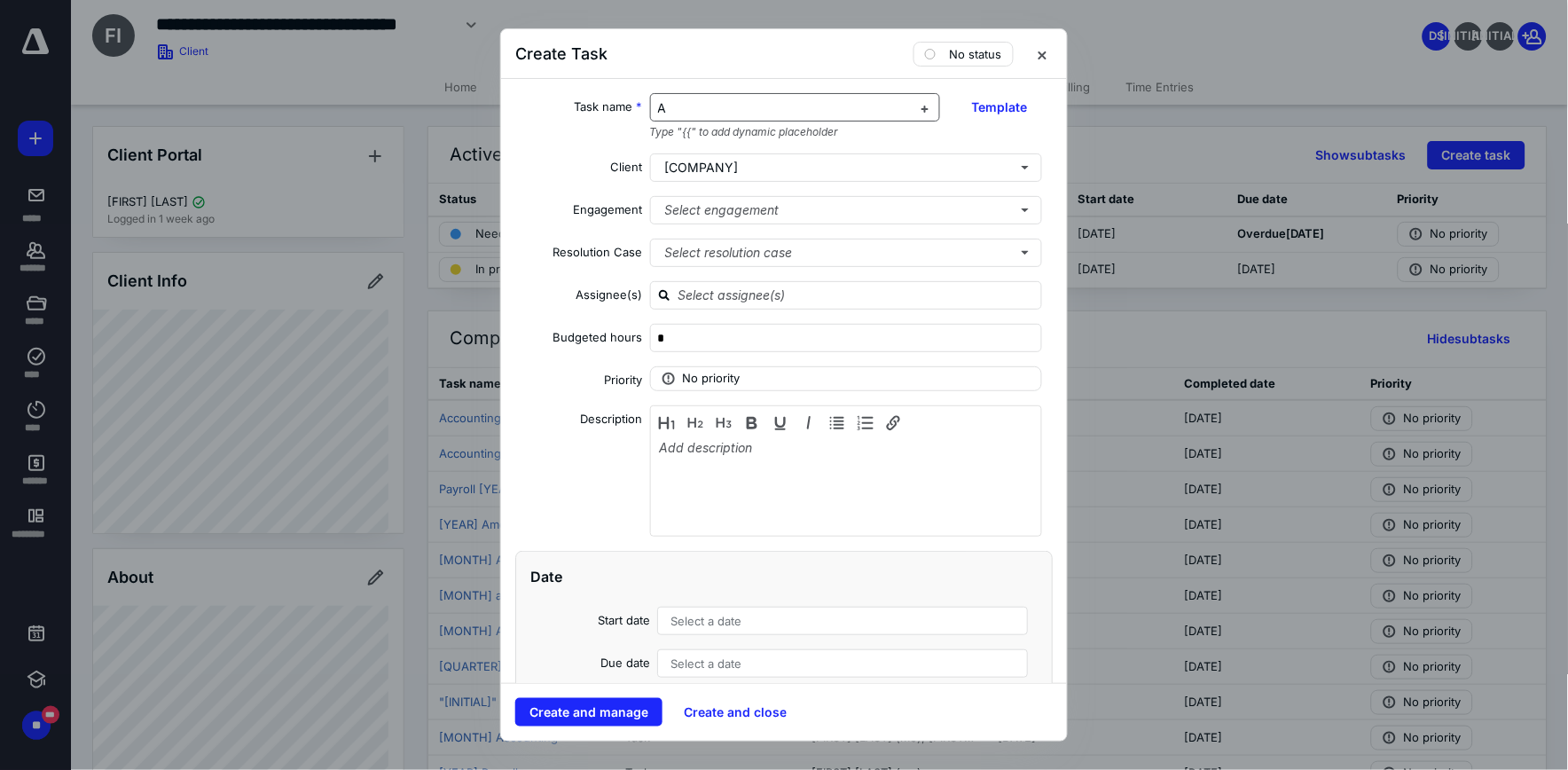 type 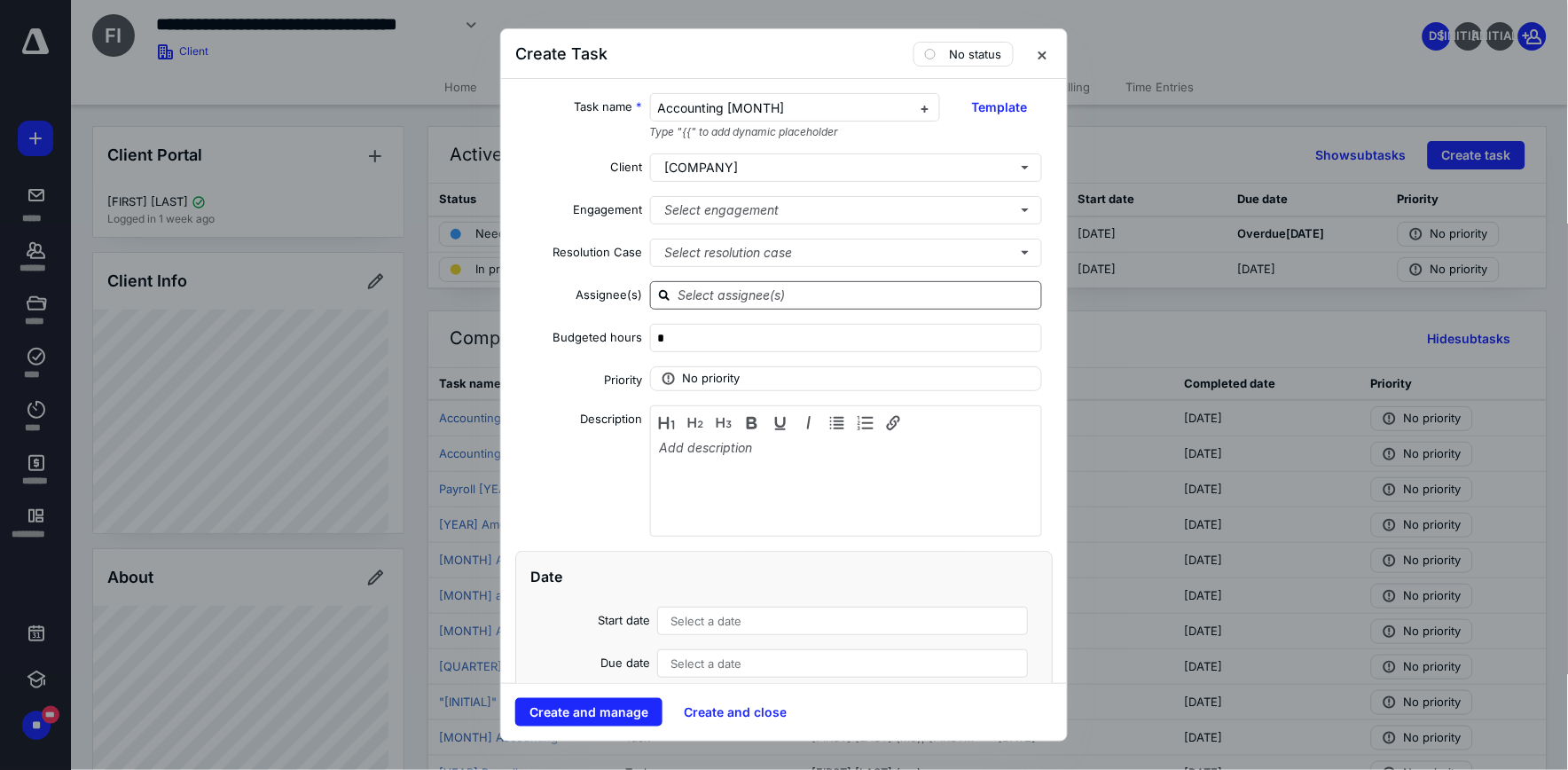 click at bounding box center (857, 295) 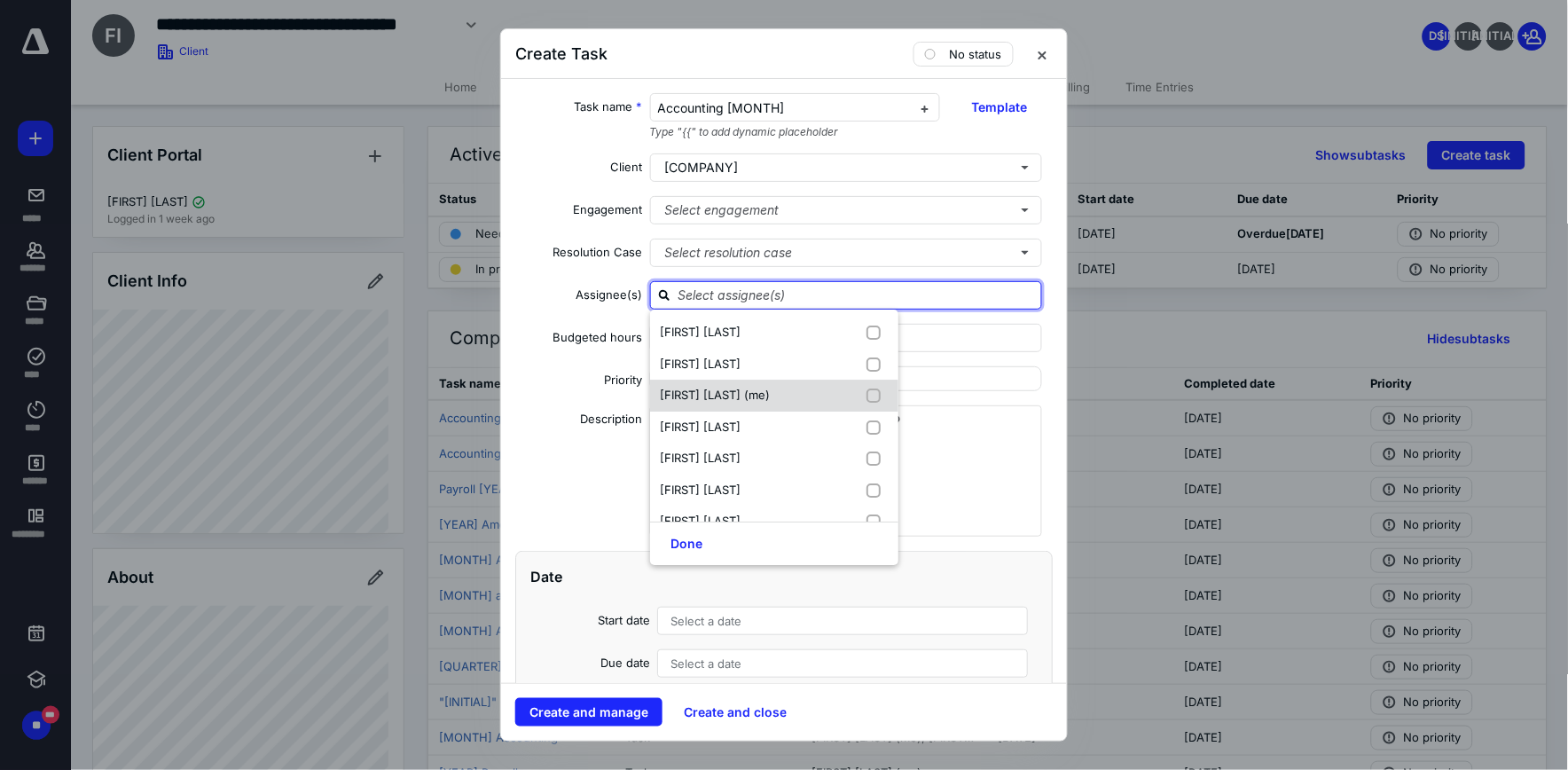 click at bounding box center [877, 396] 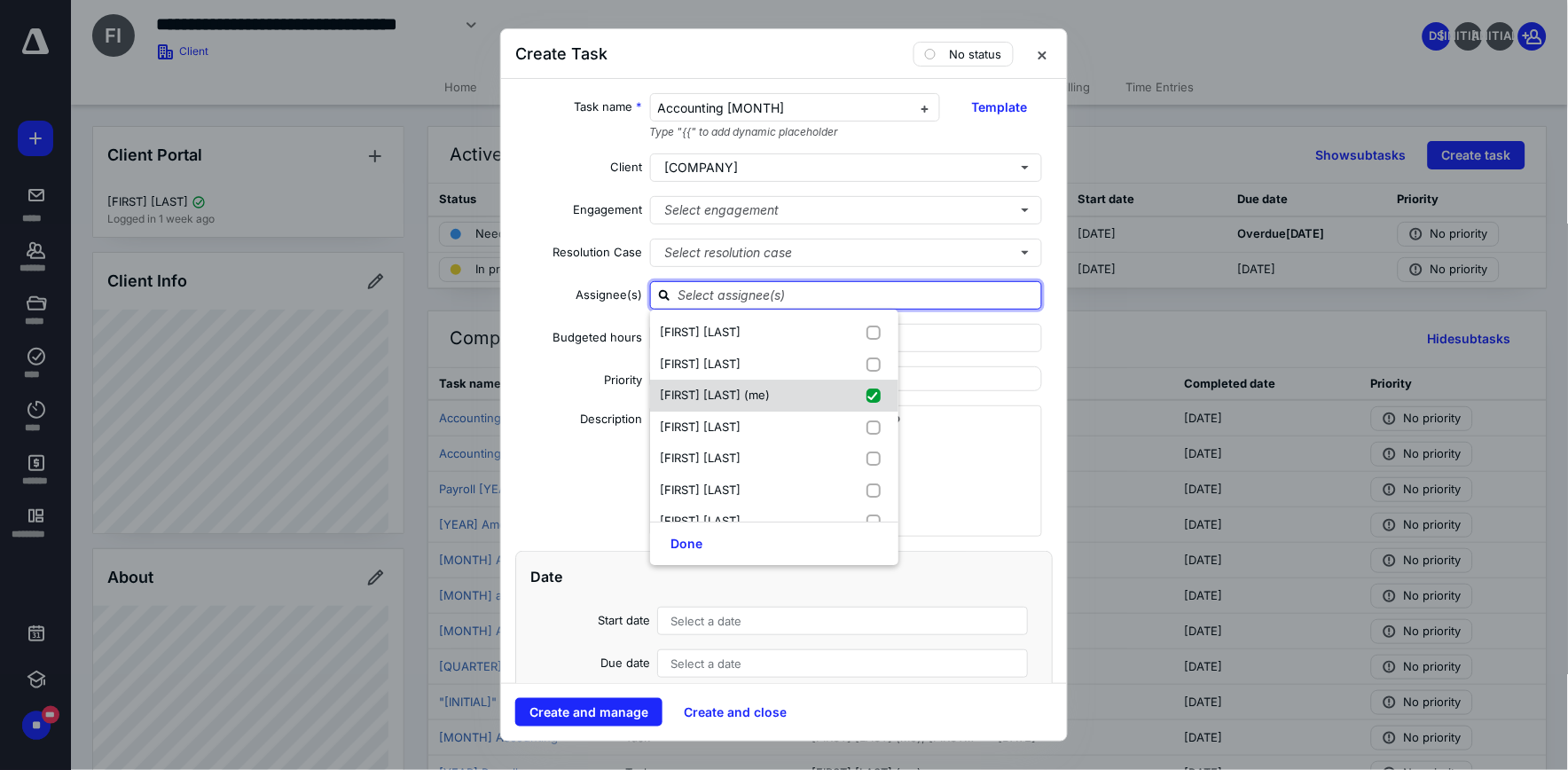 checkbox on "true" 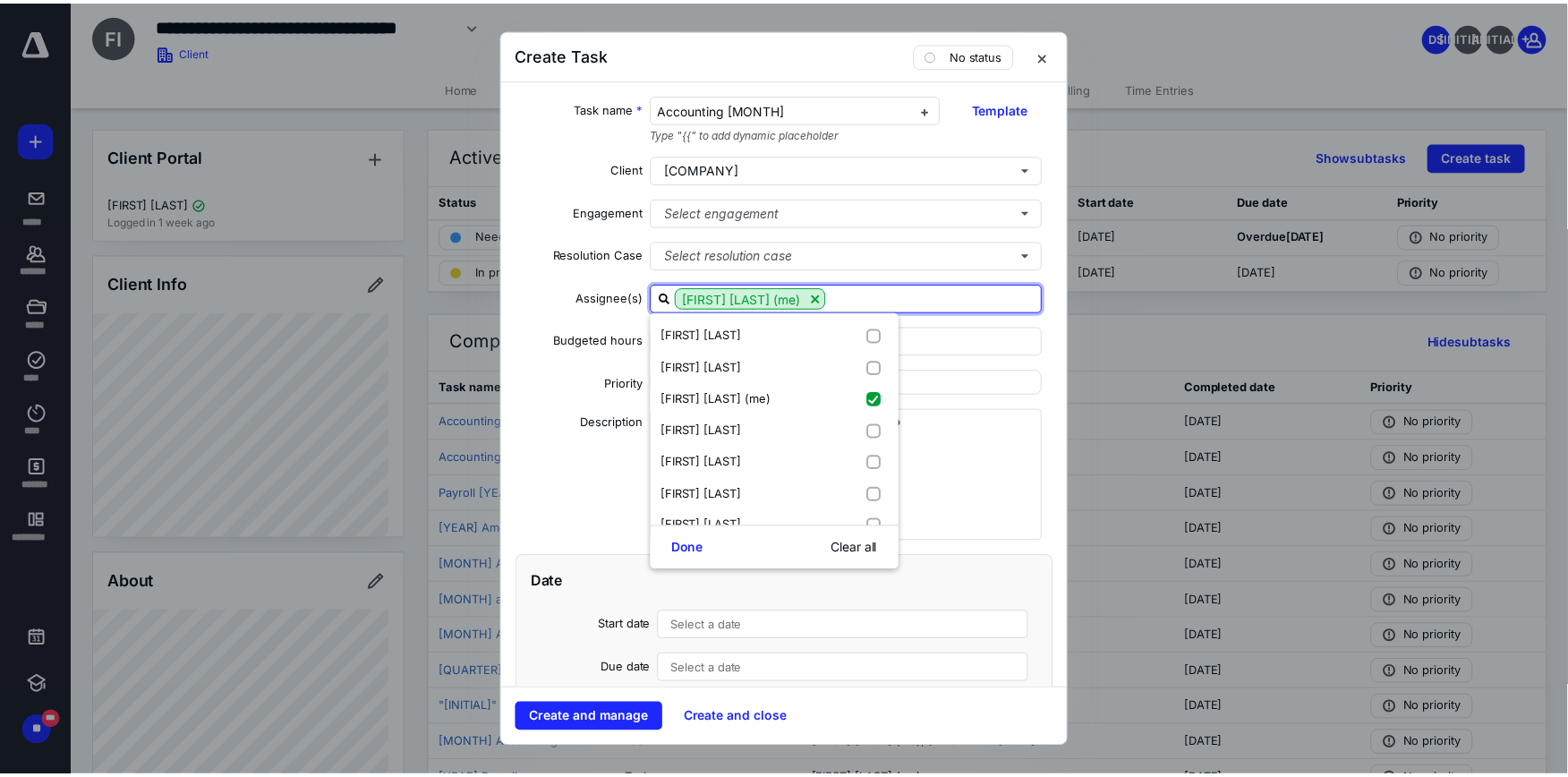 scroll, scrollTop: 99, scrollLeft: 0, axis: vertical 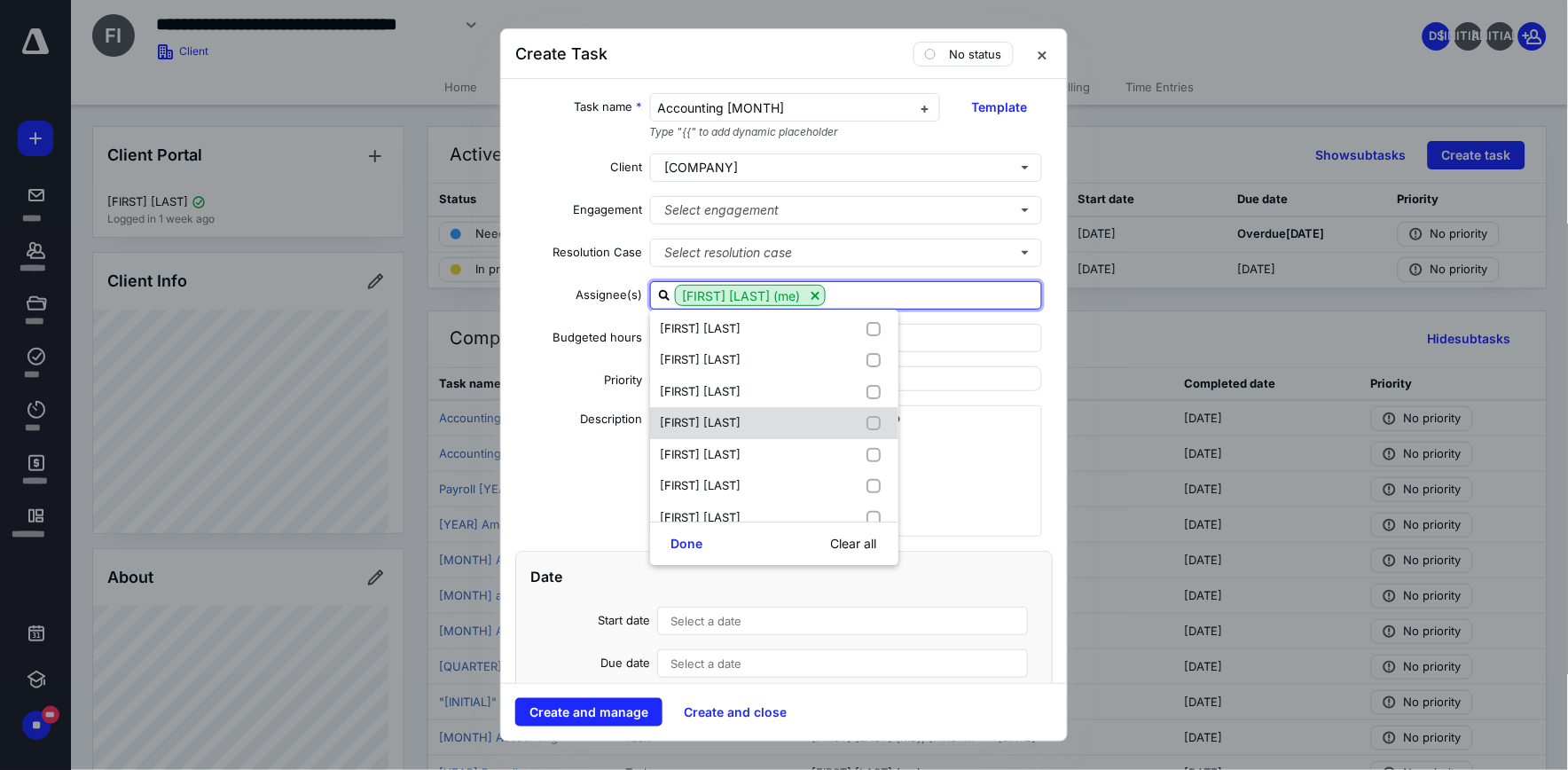 click at bounding box center [877, 423] 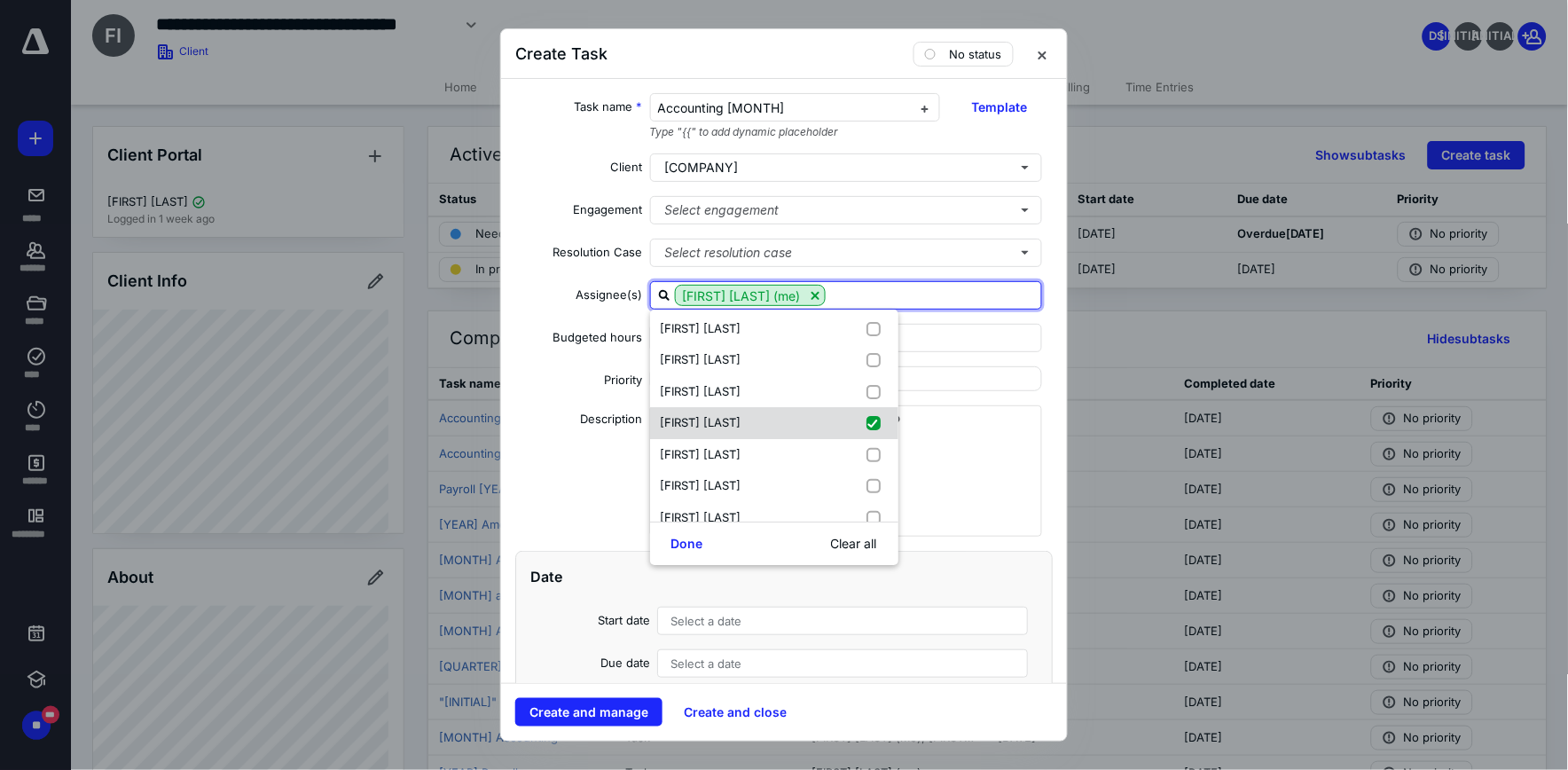 checkbox on "true" 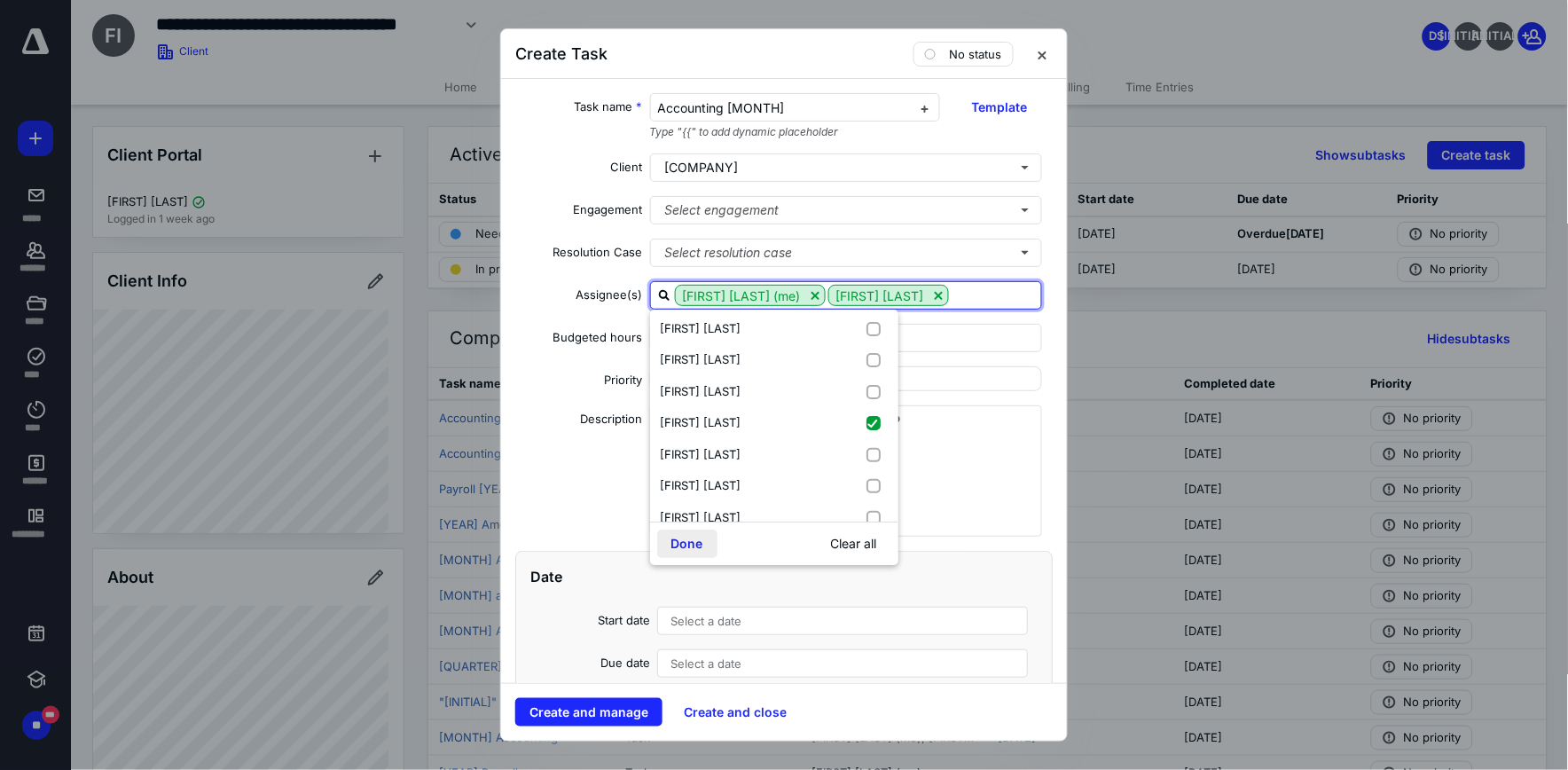 click on "Done" at bounding box center (687, 544) 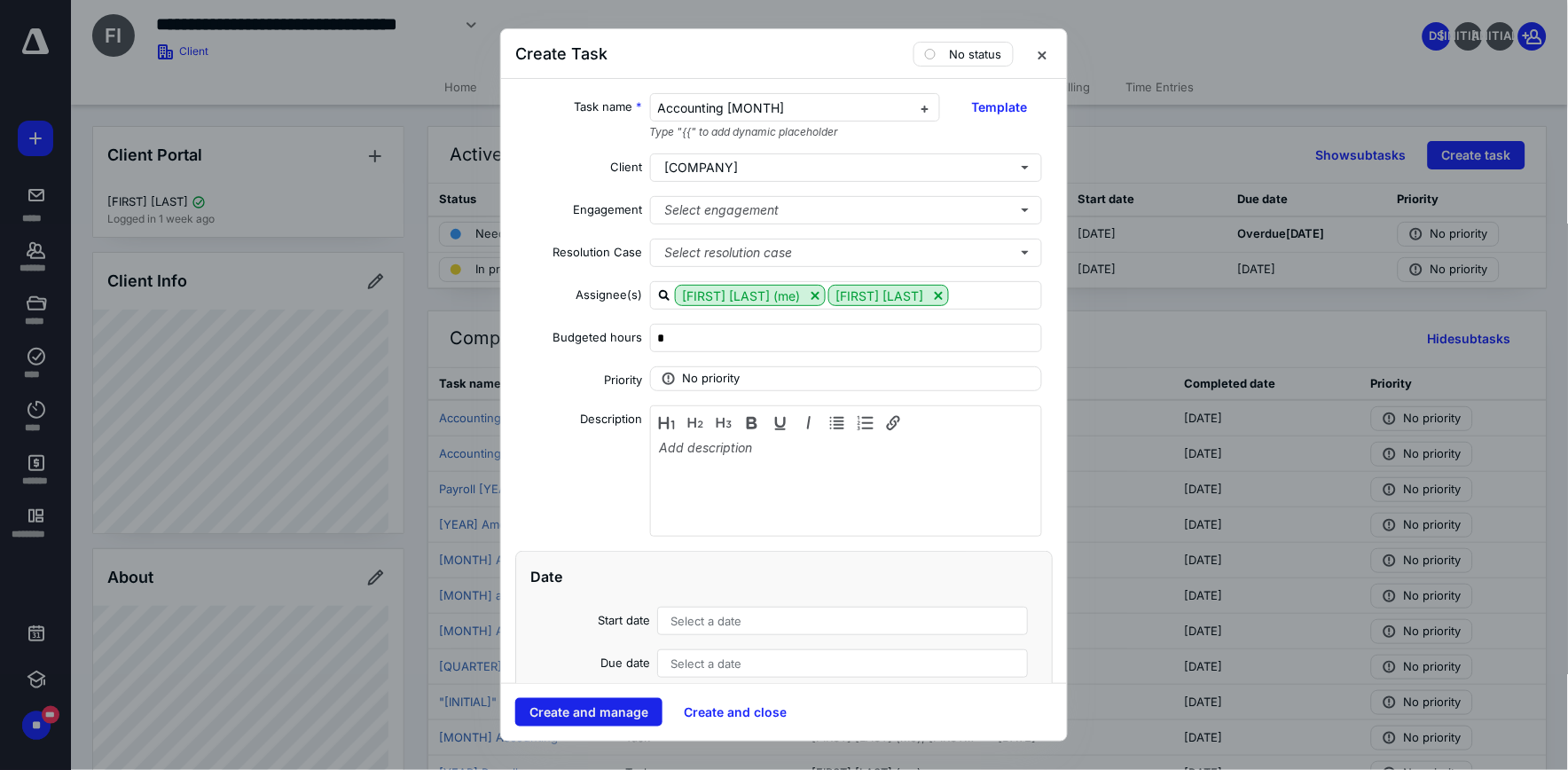 click on "Create and manage" at bounding box center (589, 712) 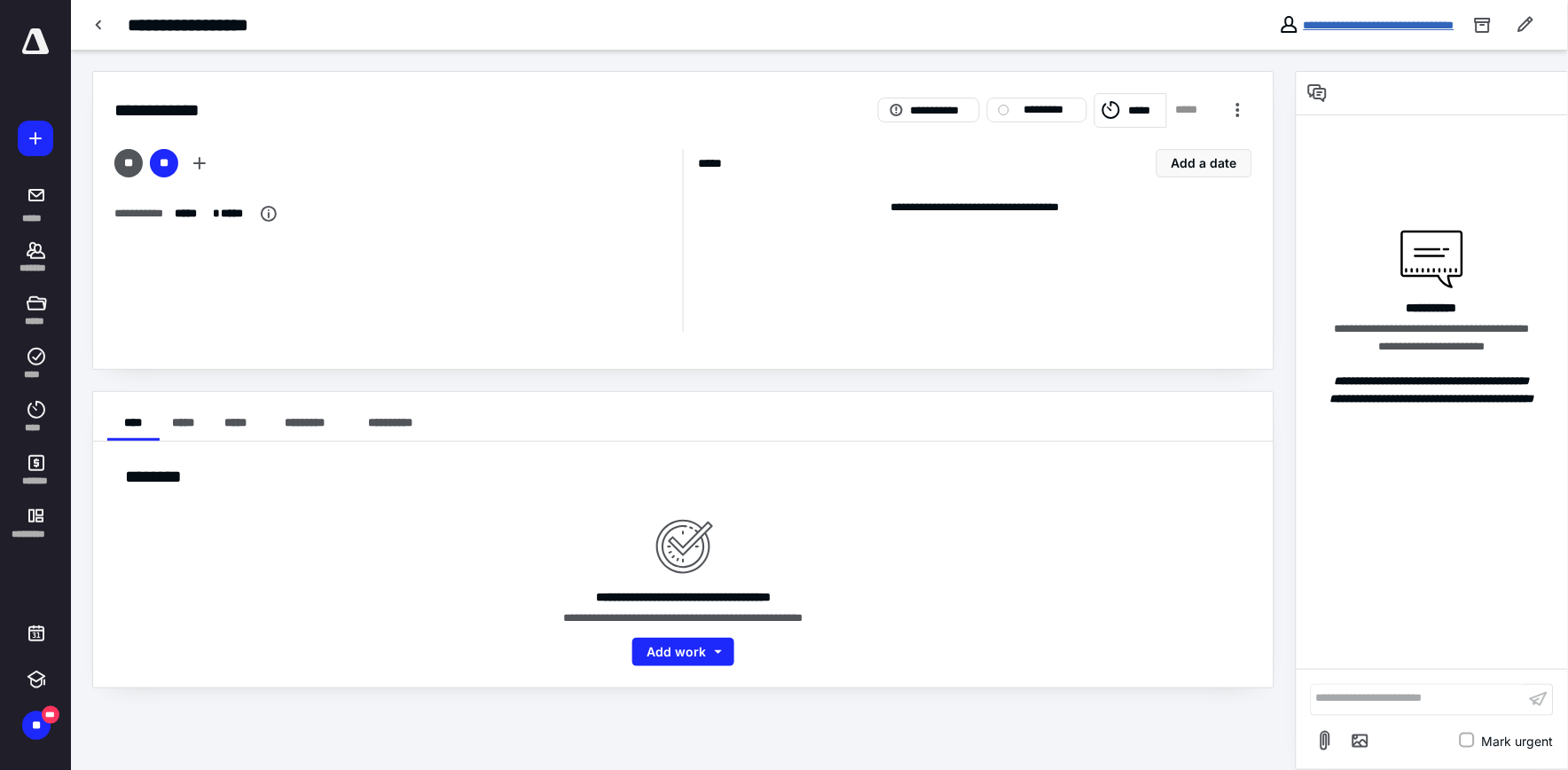click on "**********" at bounding box center [1379, 25] 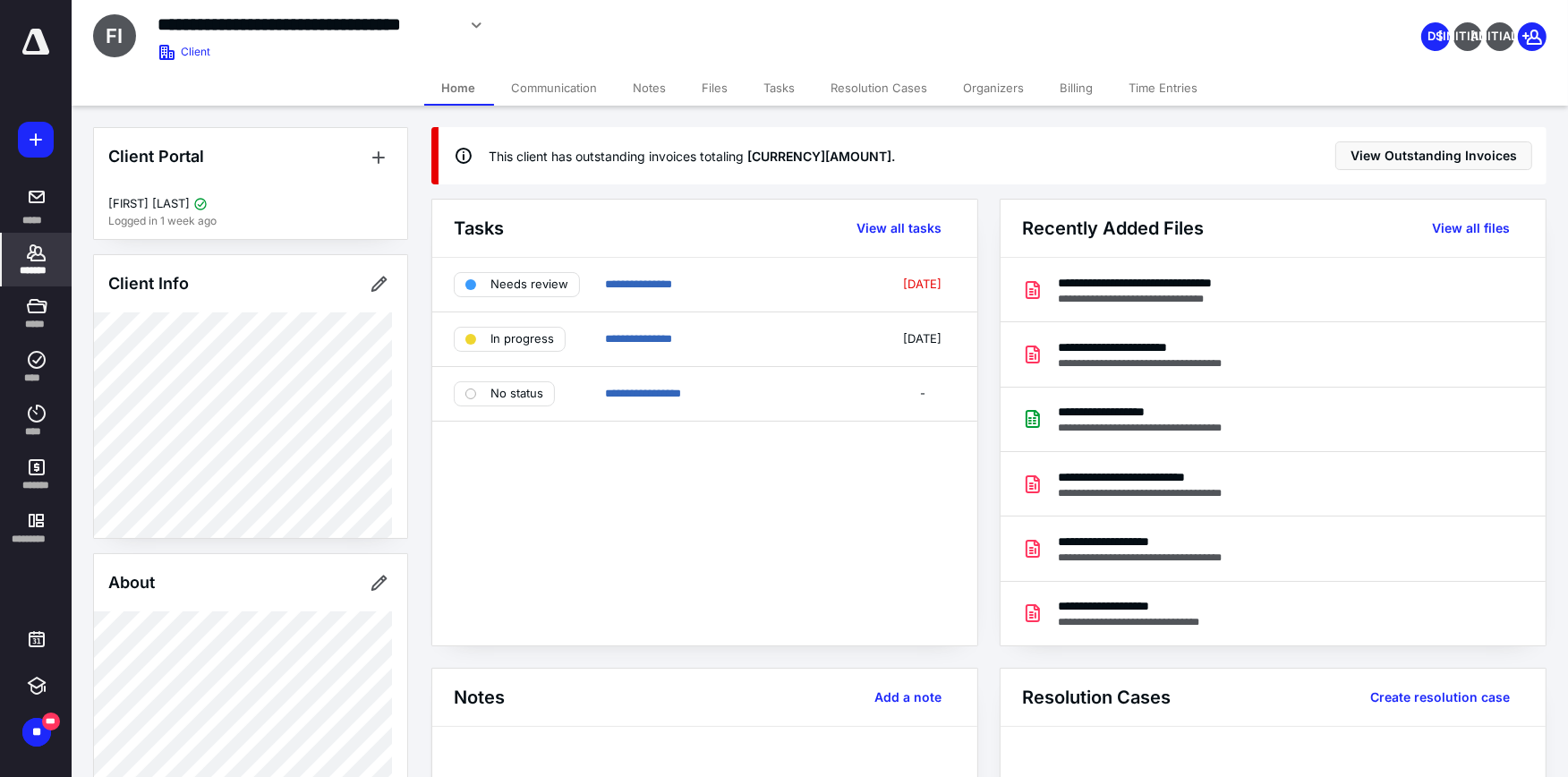 click on "Time Entries" at bounding box center (1163, 88) 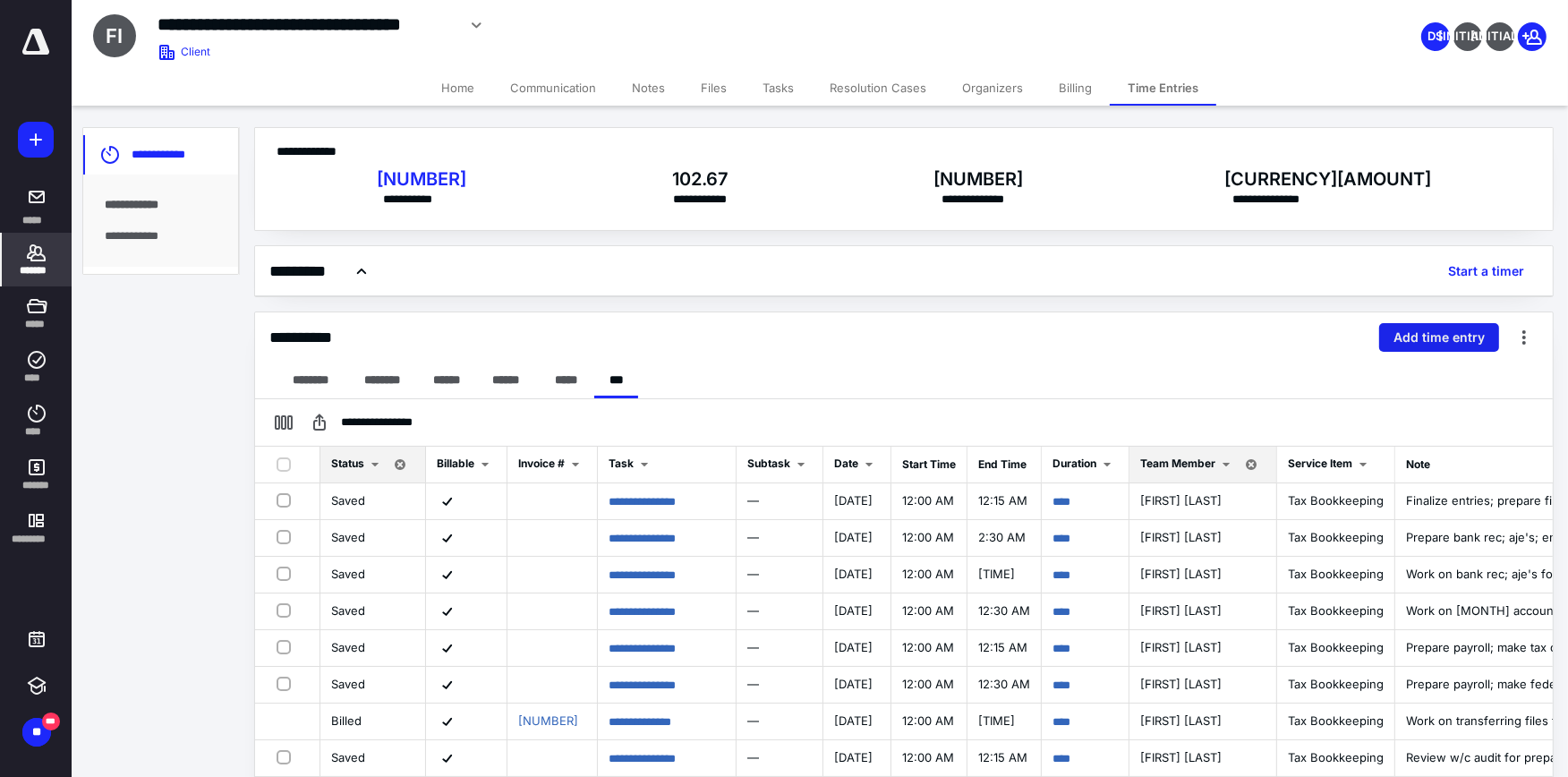 click on "Add time entry" at bounding box center [1439, 337] 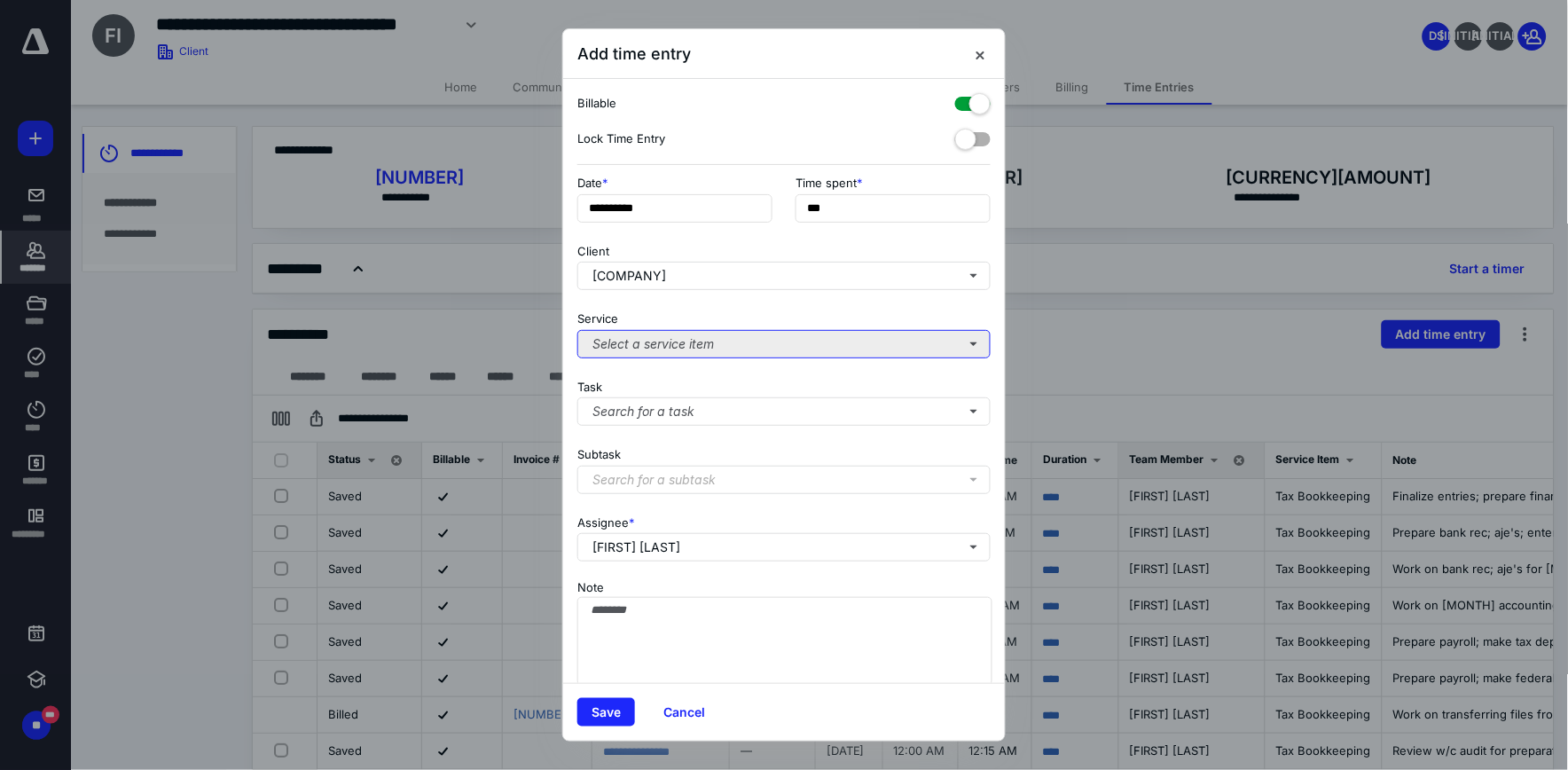 click on "Select a service item" at bounding box center (784, 344) 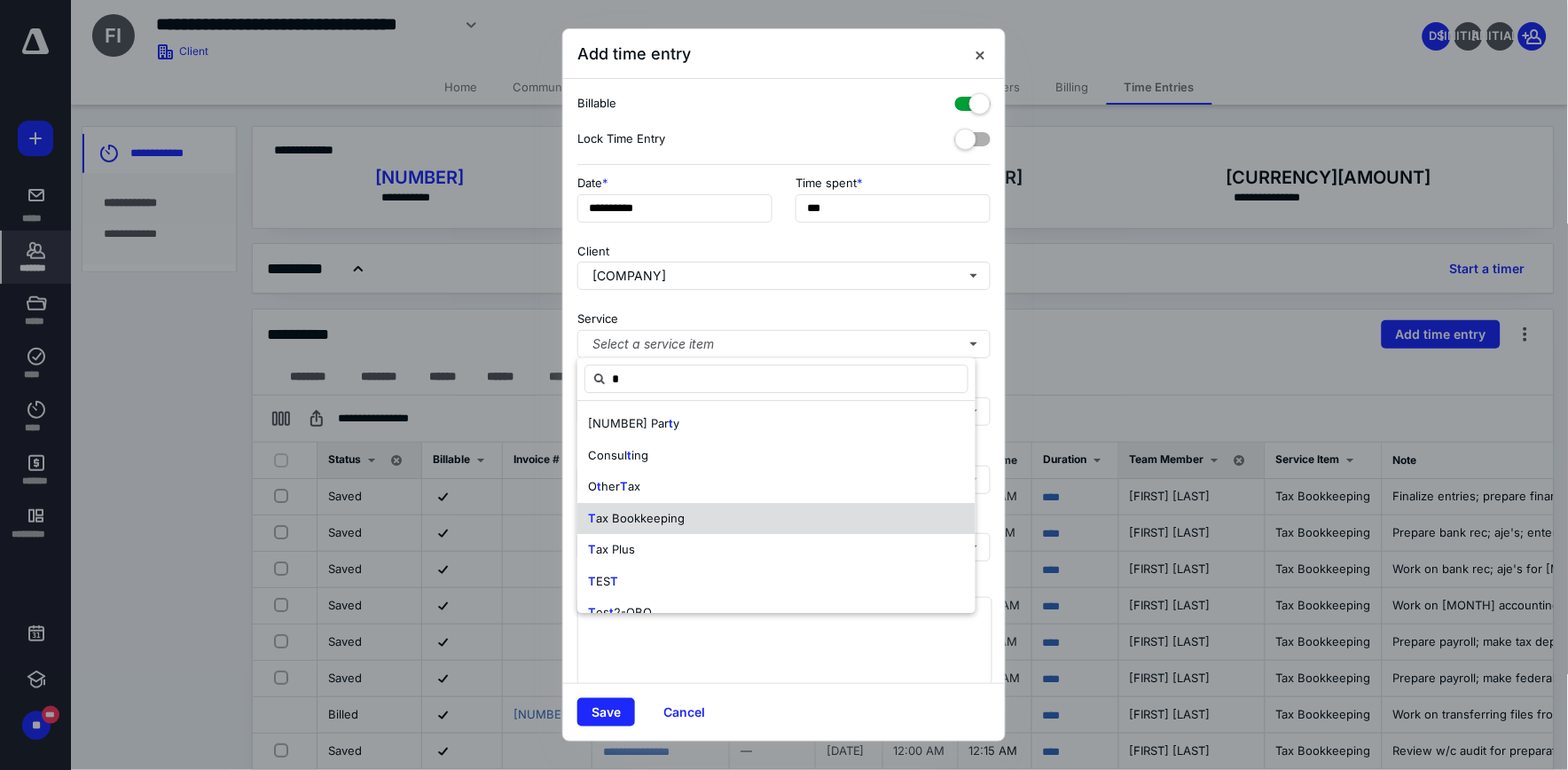 click on "ax Bookkeeping" at bounding box center [640, 518] 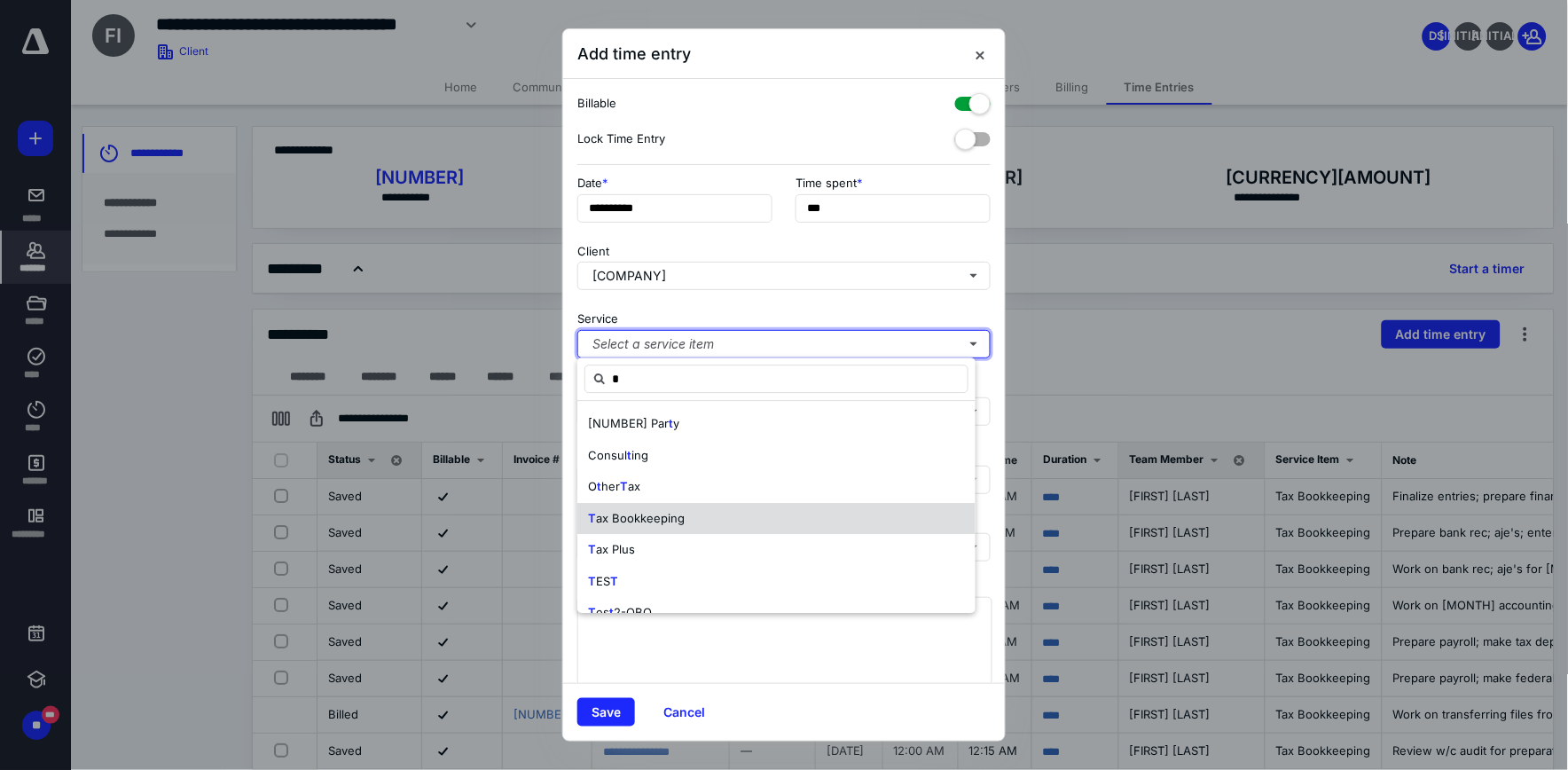 type 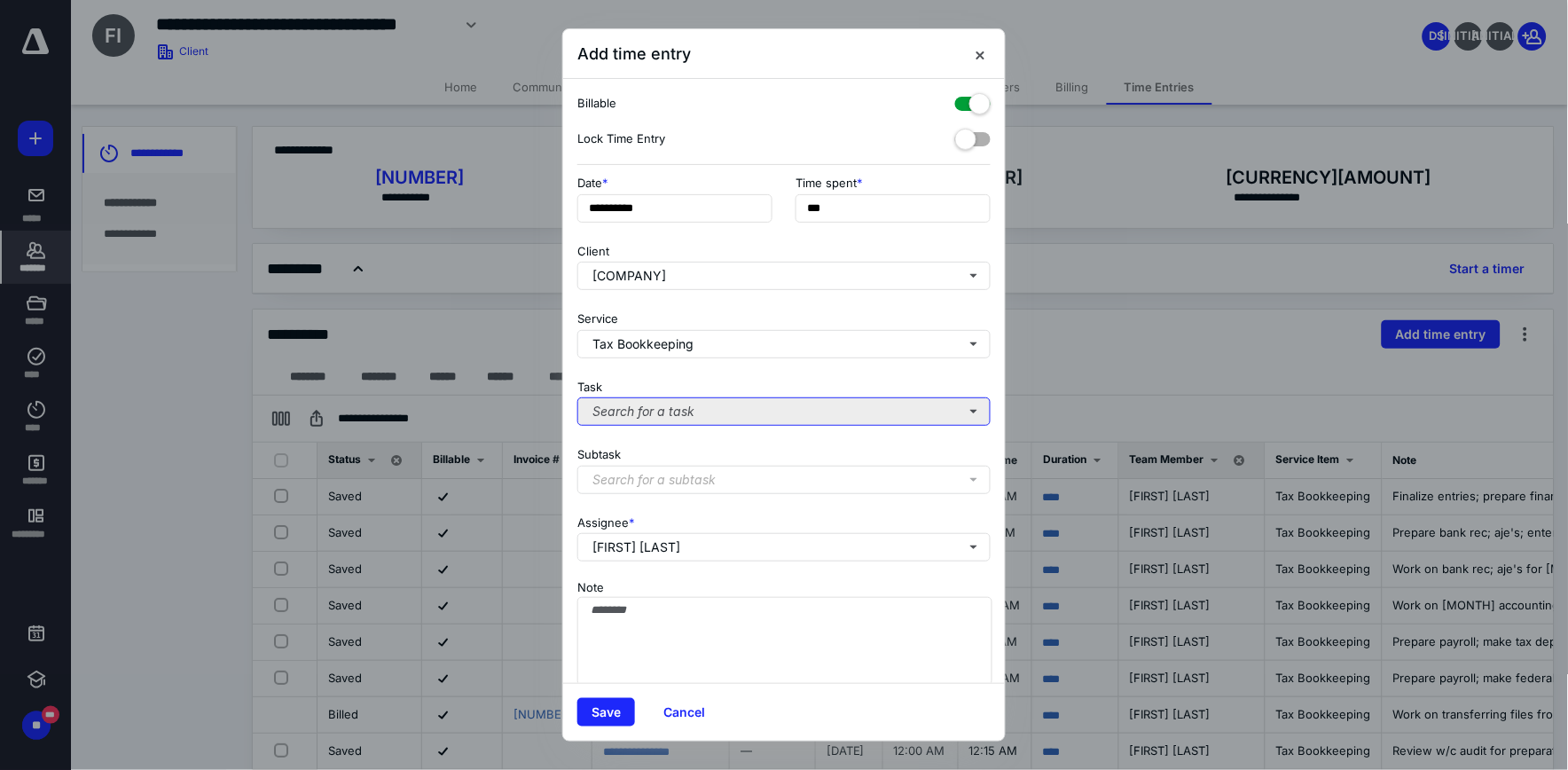 click on "Search for a task" at bounding box center [784, 412] 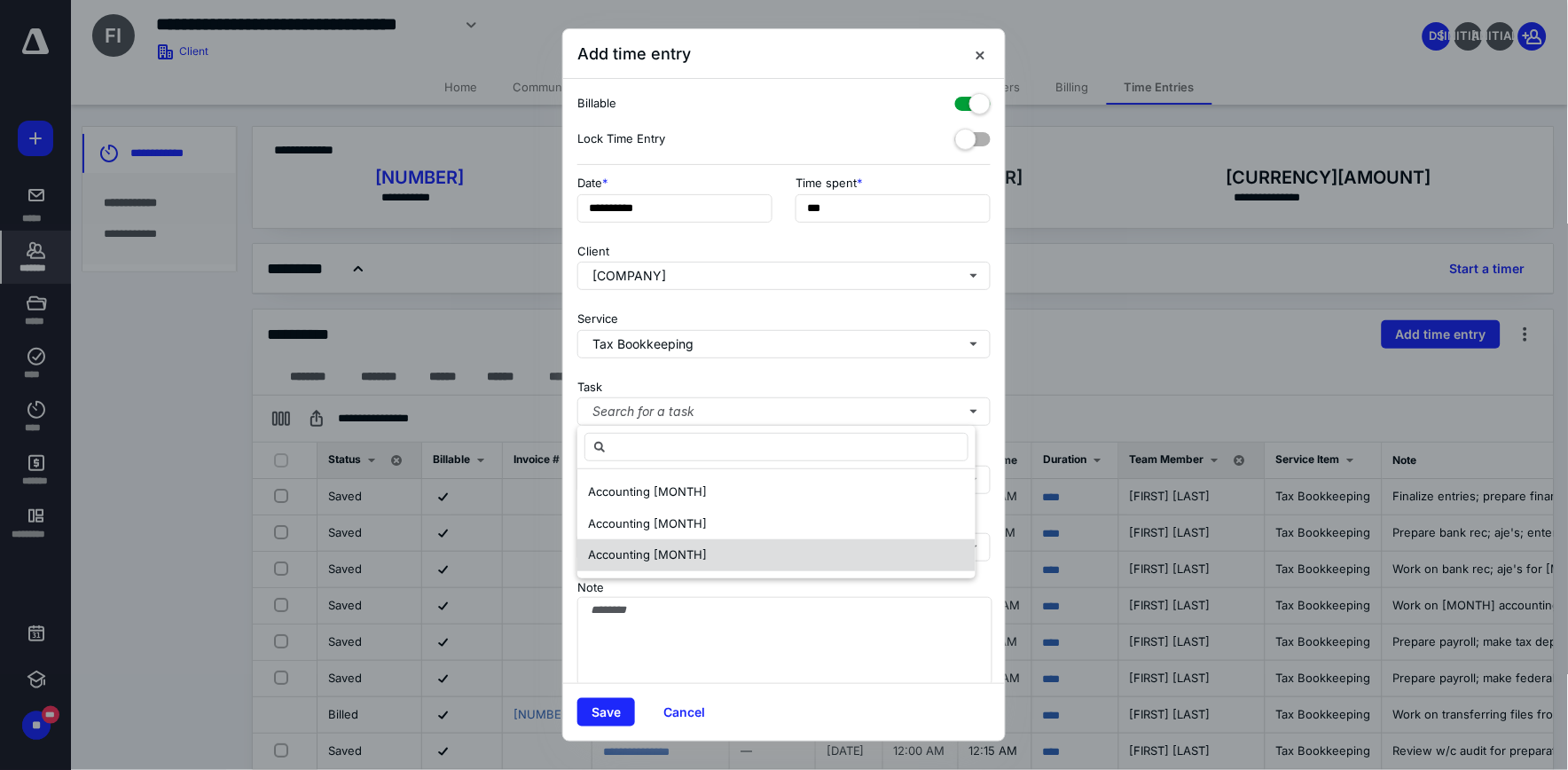 click on "Accounting [MONTH]" at bounding box center (647, 554) 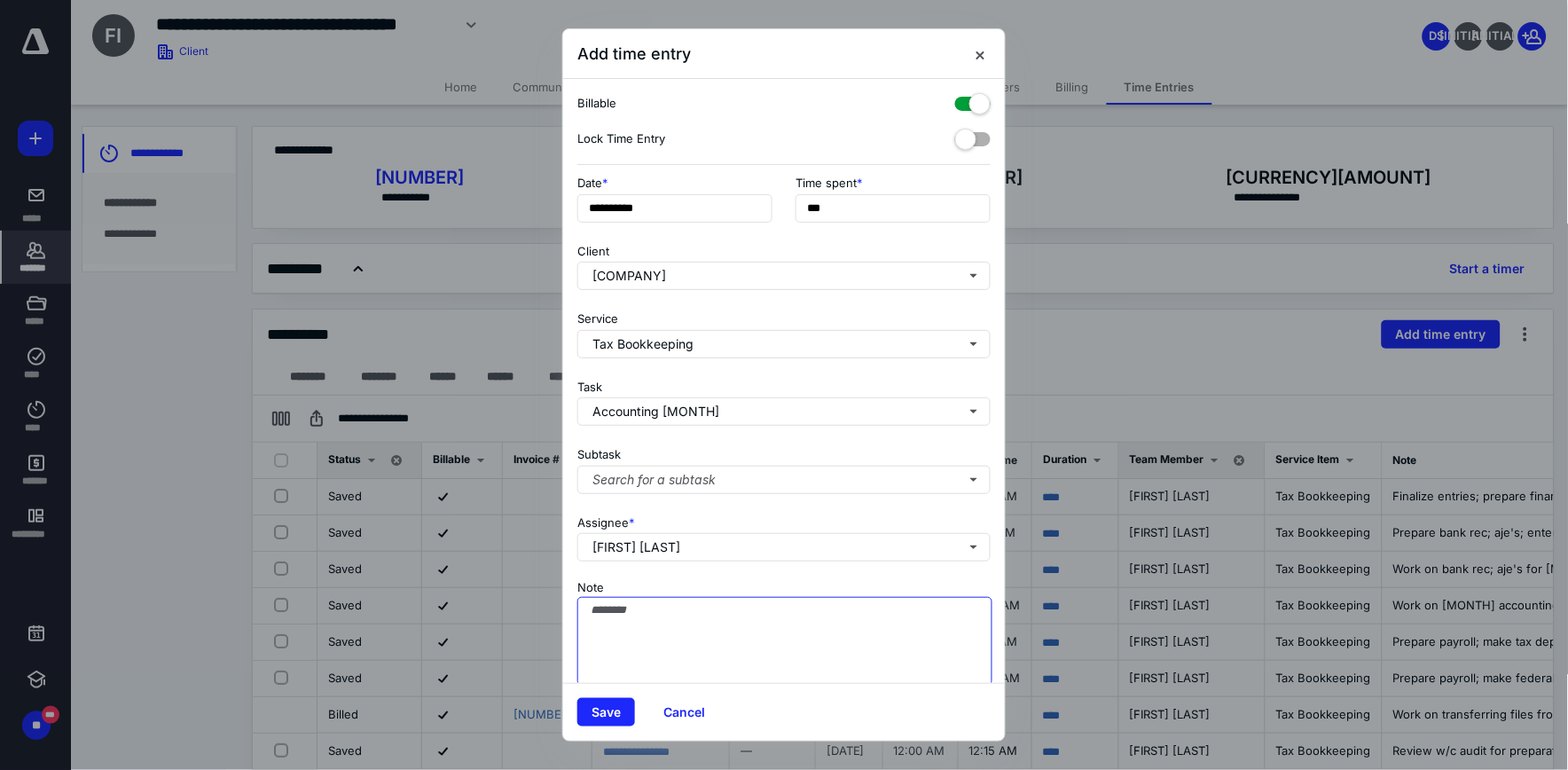 click on "Note" at bounding box center (785, 641) 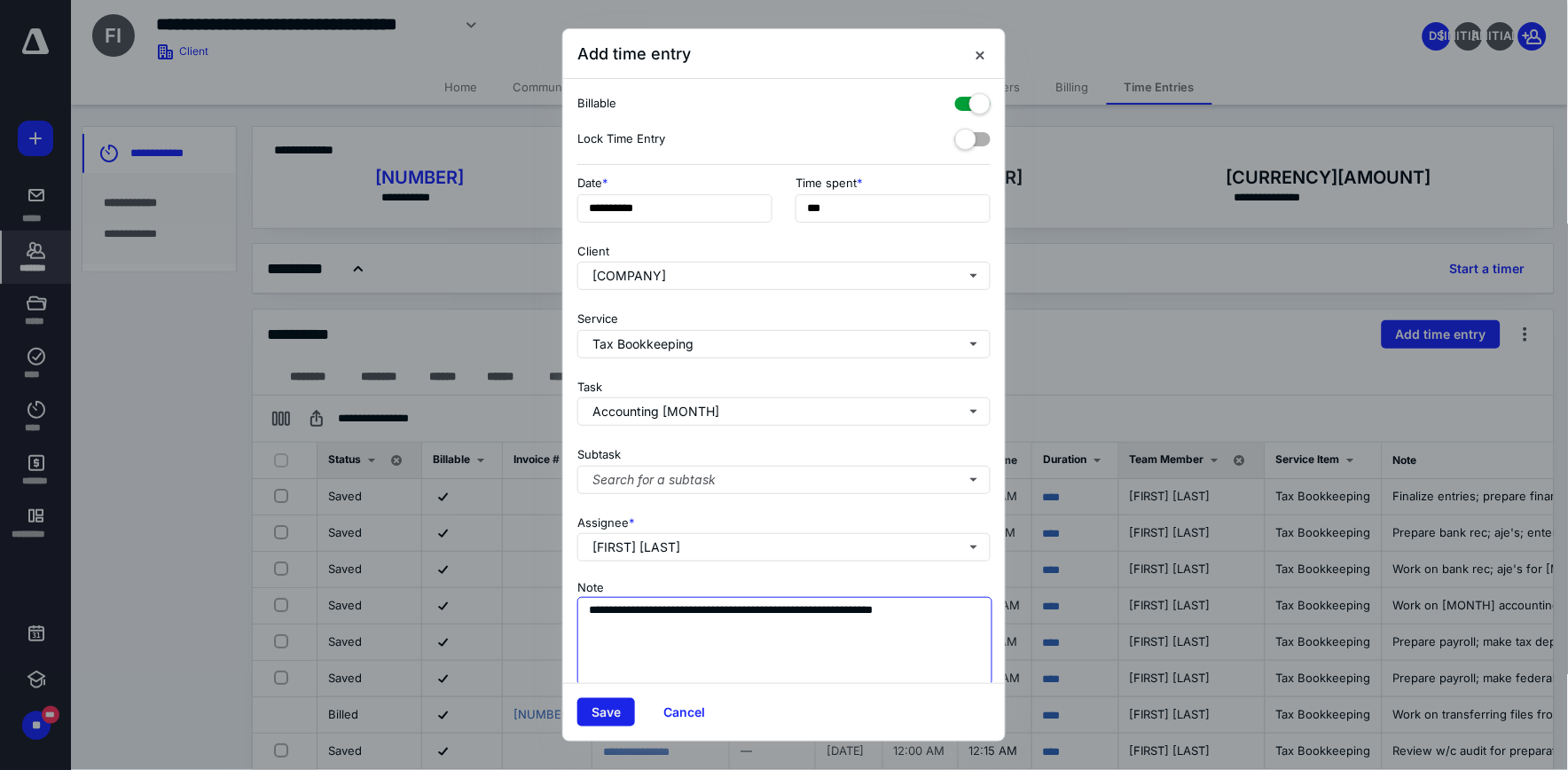 type on "**********" 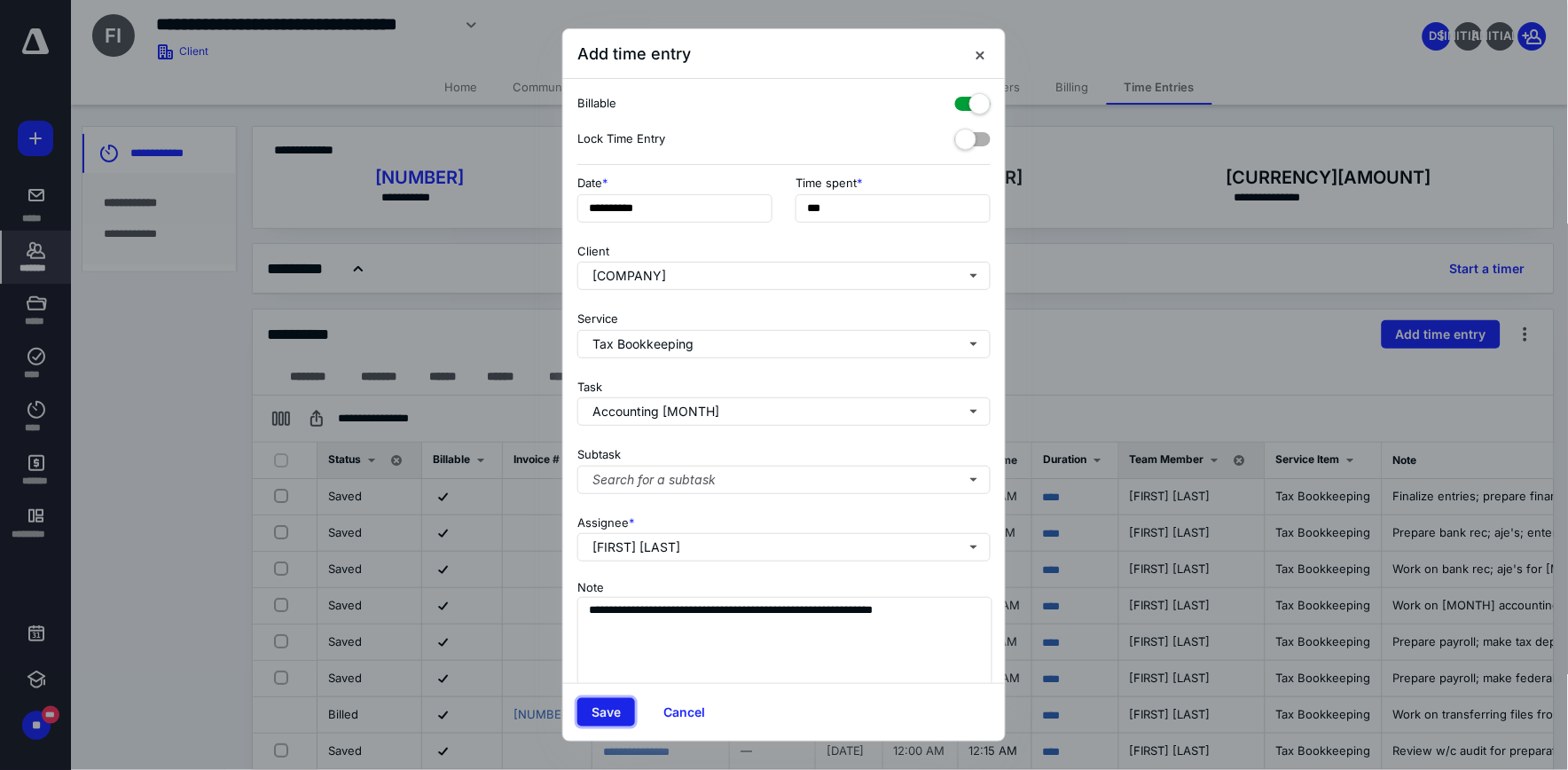click on "Save" at bounding box center [606, 712] 